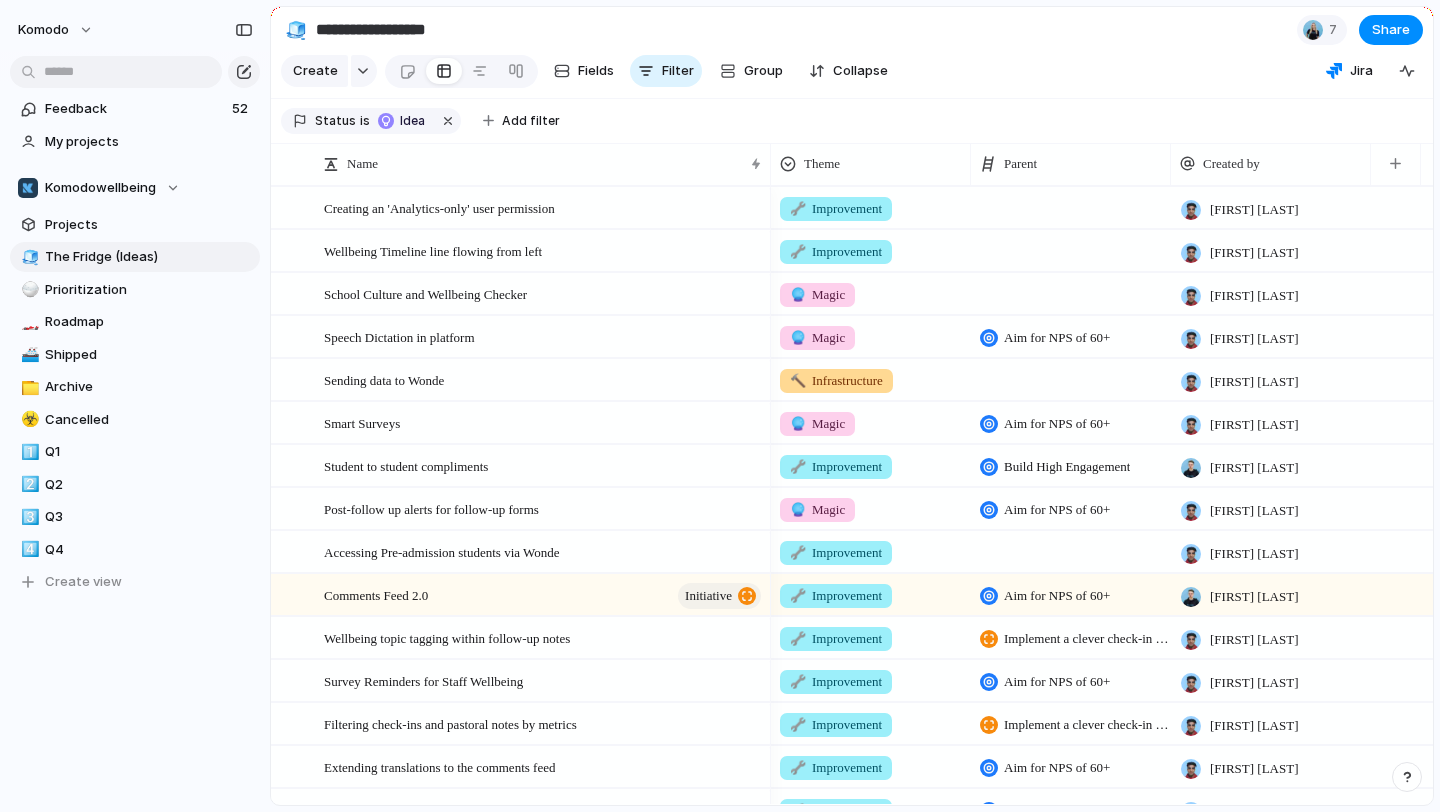 scroll, scrollTop: 0, scrollLeft: 0, axis: both 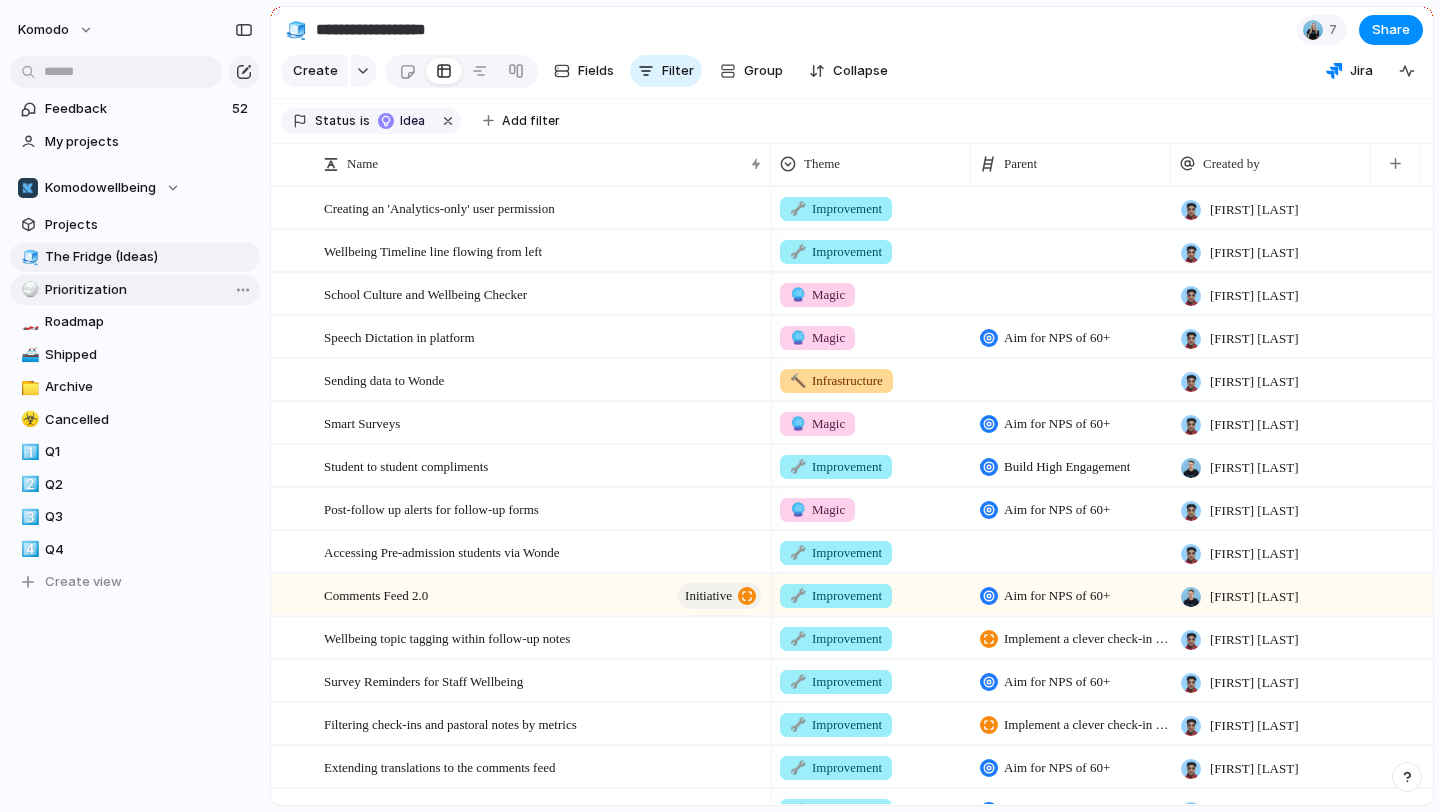 click on "Prioritization" at bounding box center [149, 290] 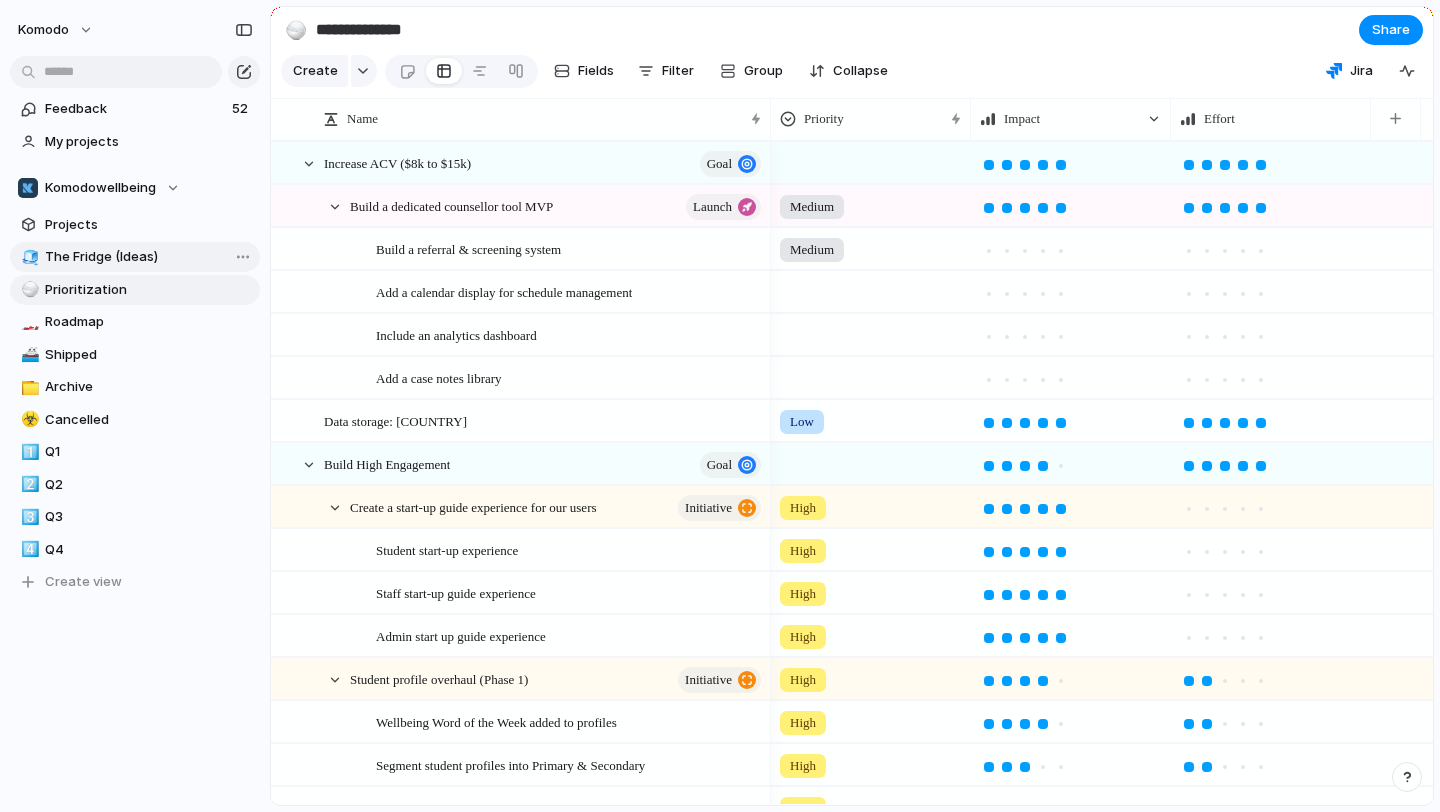 click on "The Fridge (Ideas)" at bounding box center (149, 257) 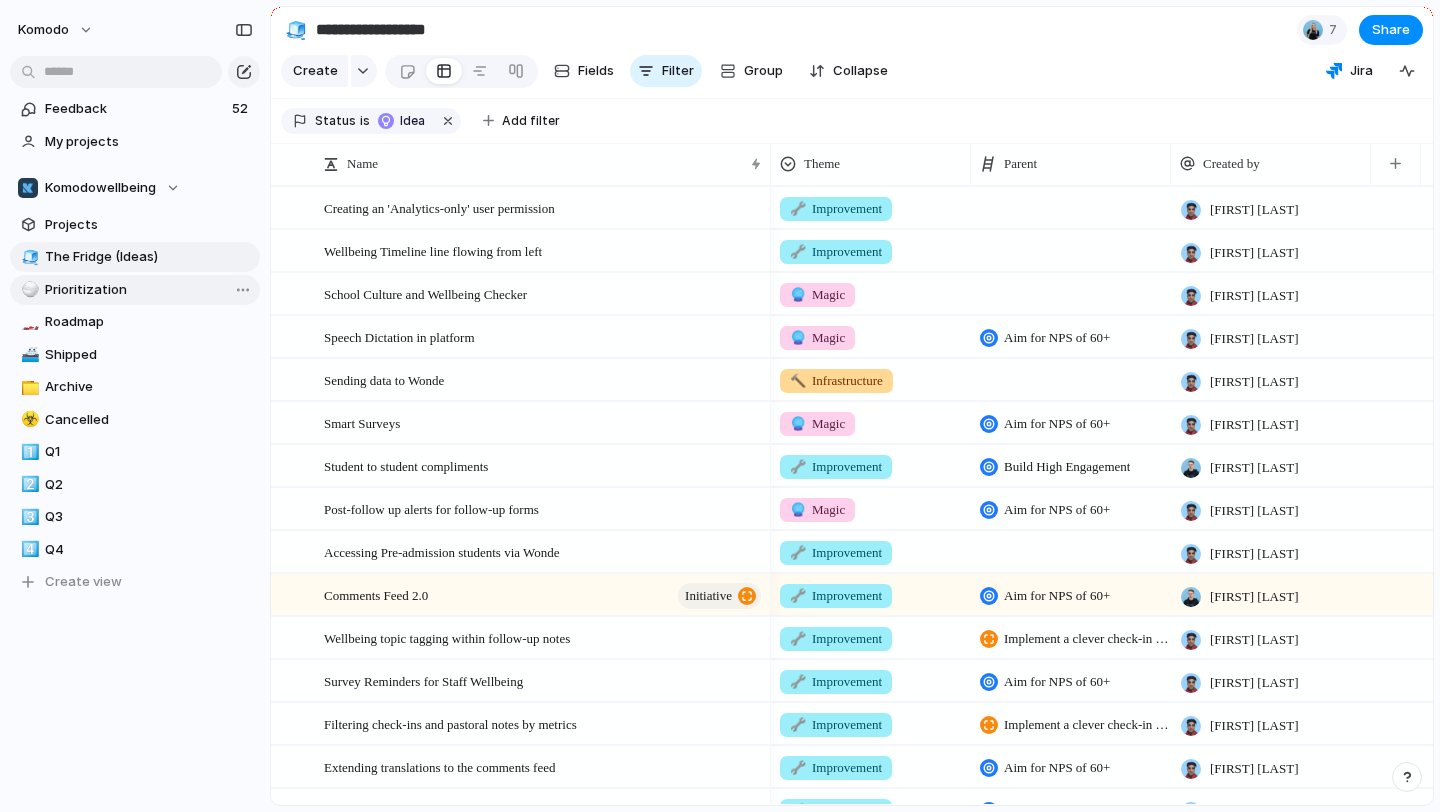 click on "Prioritization" at bounding box center (149, 290) 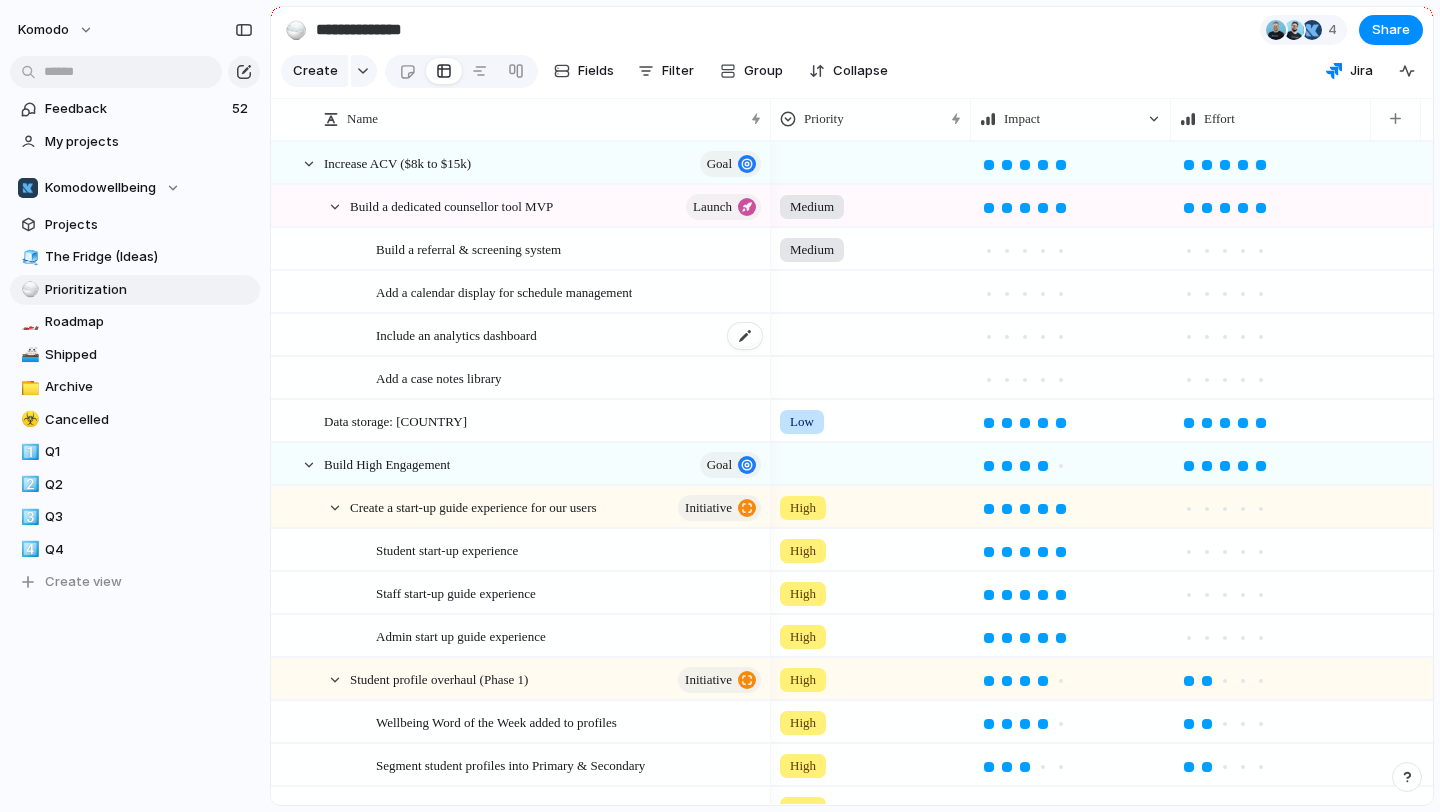 scroll, scrollTop: 69, scrollLeft: 0, axis: vertical 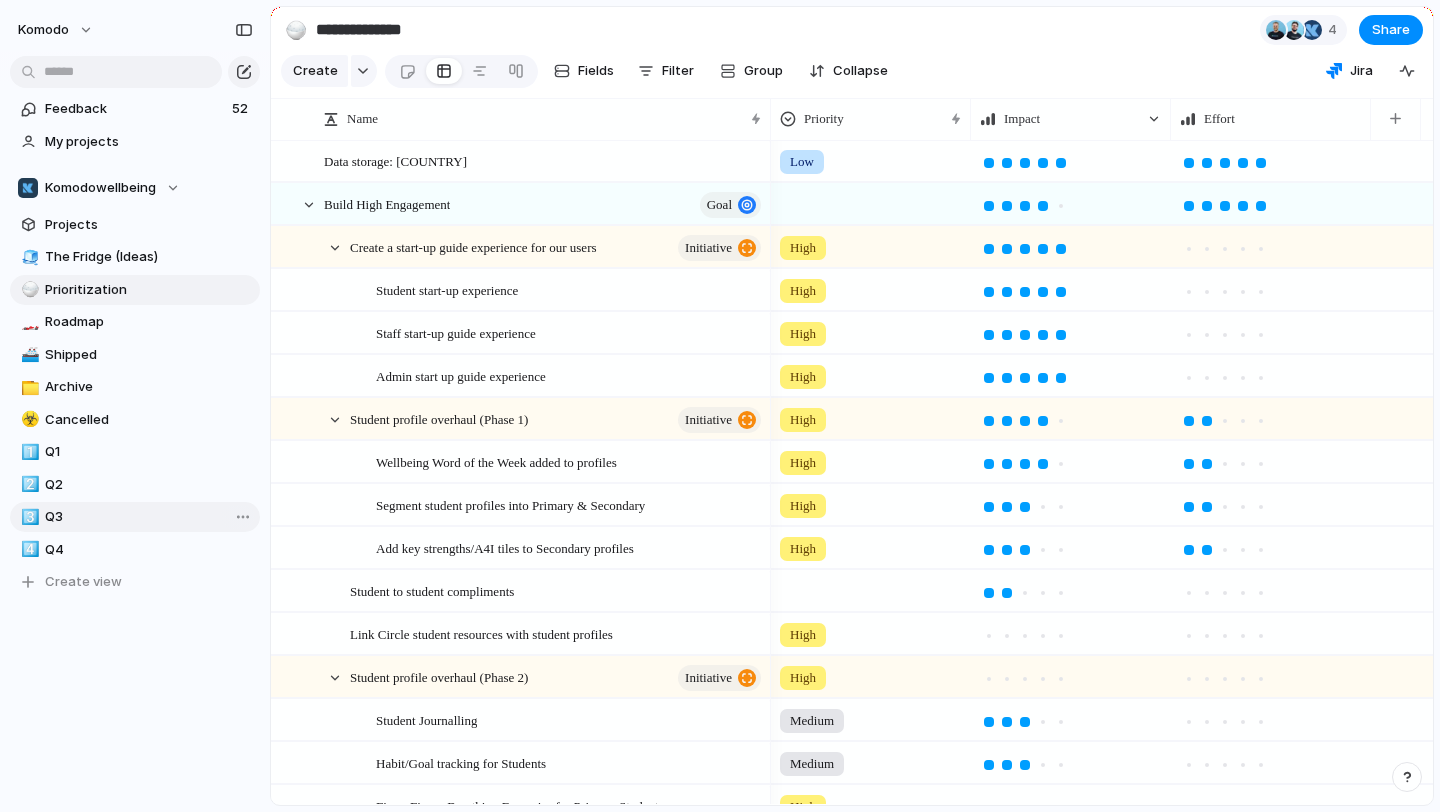 click on "Q3" at bounding box center [149, 517] 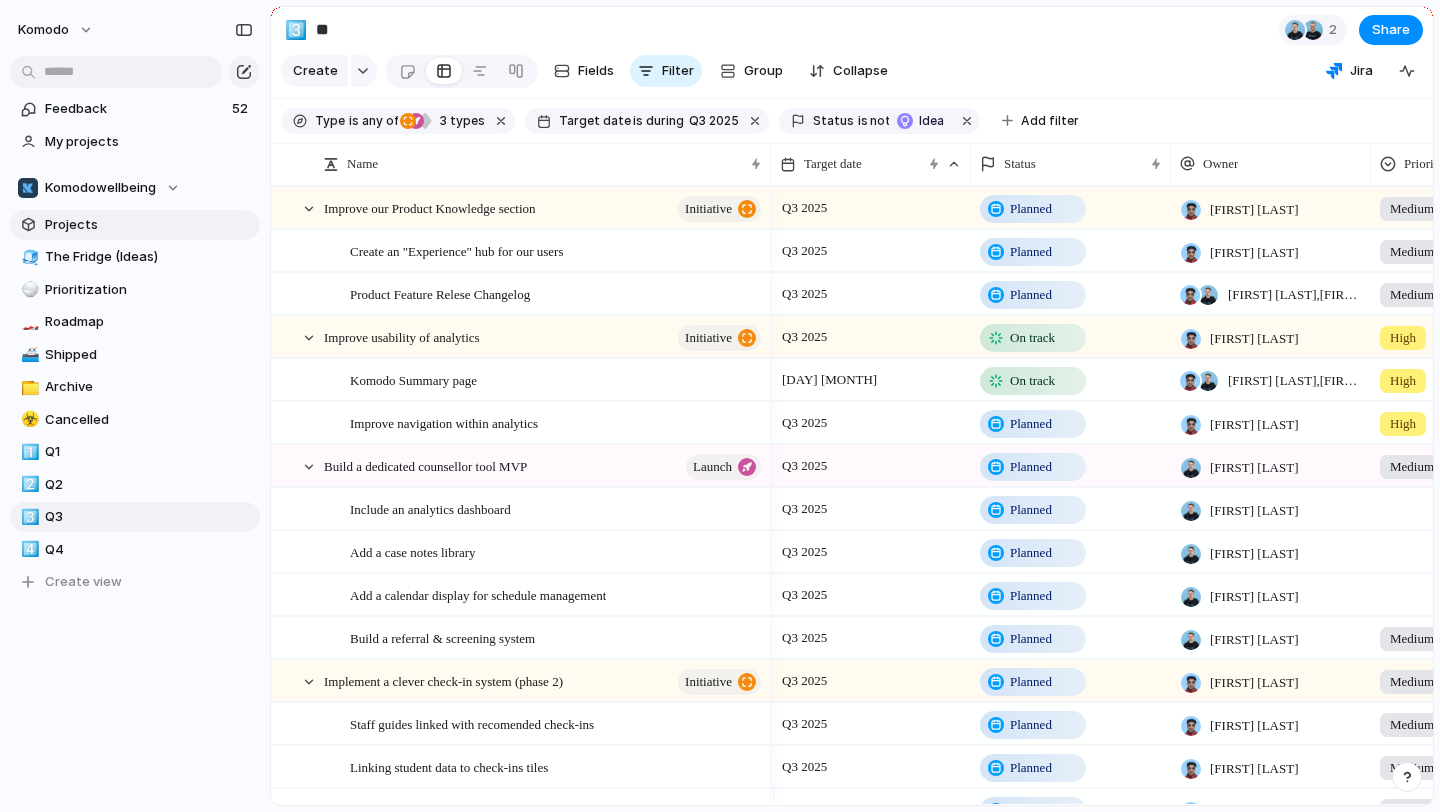click on "Projects" at bounding box center (149, 225) 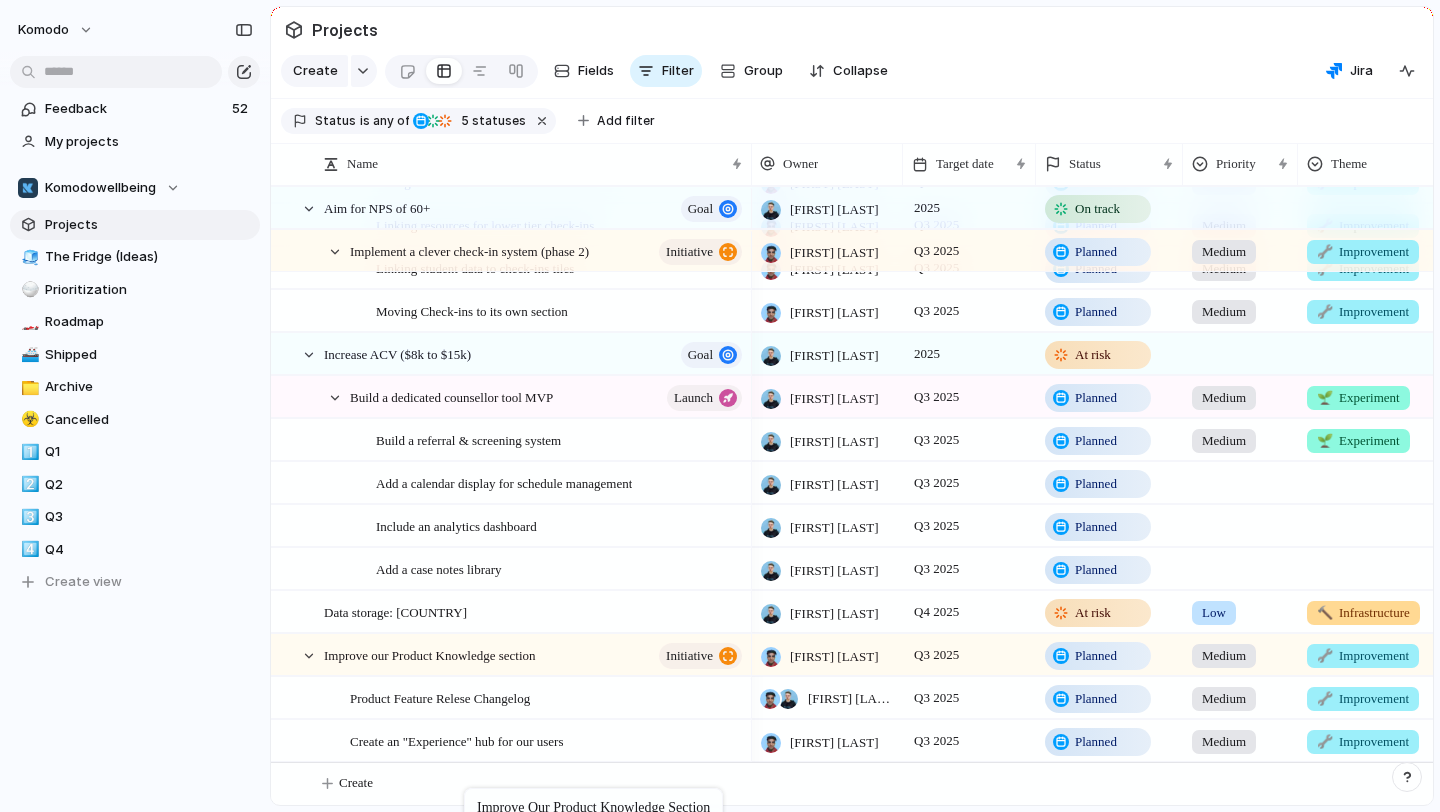 scroll, scrollTop: 472, scrollLeft: 0, axis: vertical 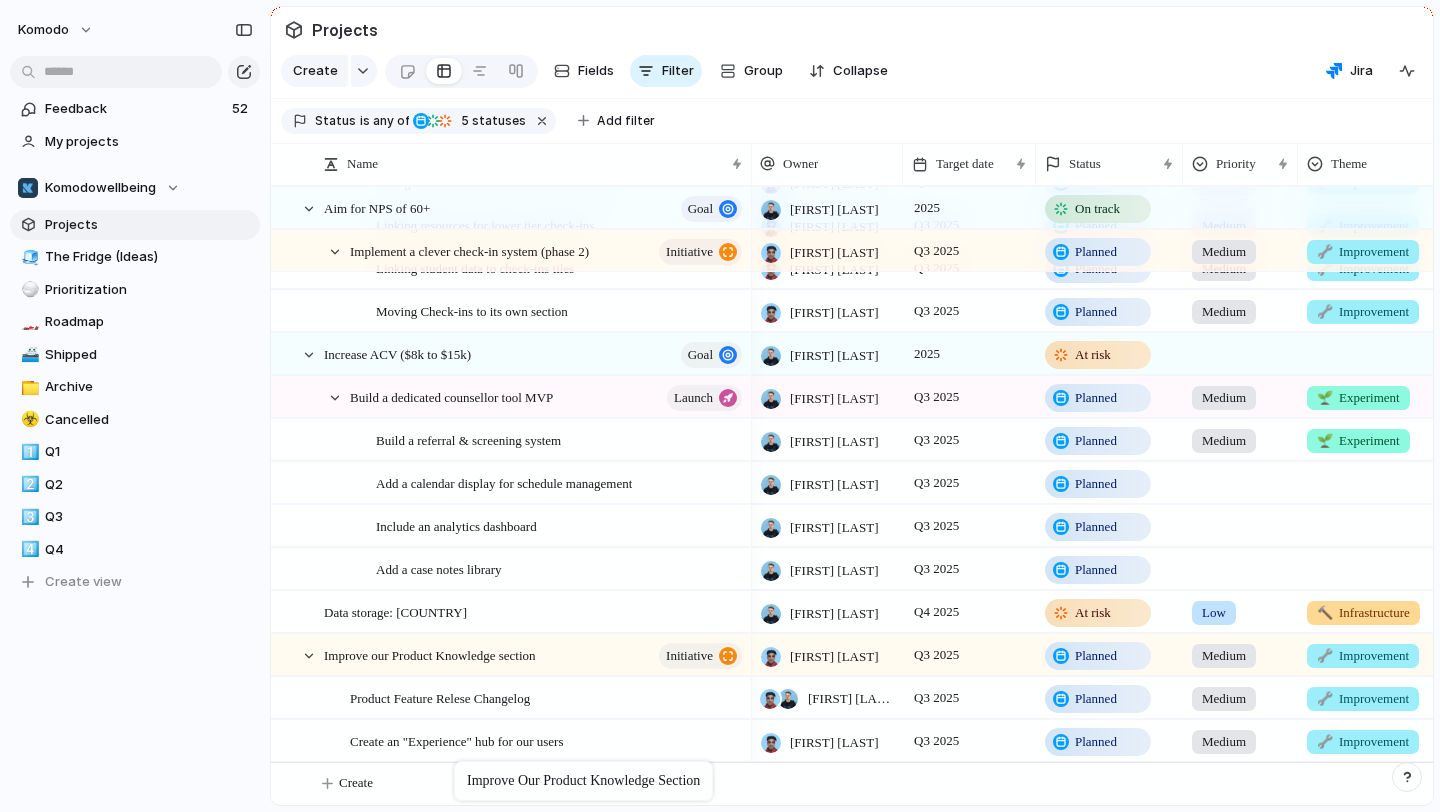 drag, startPoint x: 556, startPoint y: 657, endPoint x: 464, endPoint y: 765, distance: 141.87318 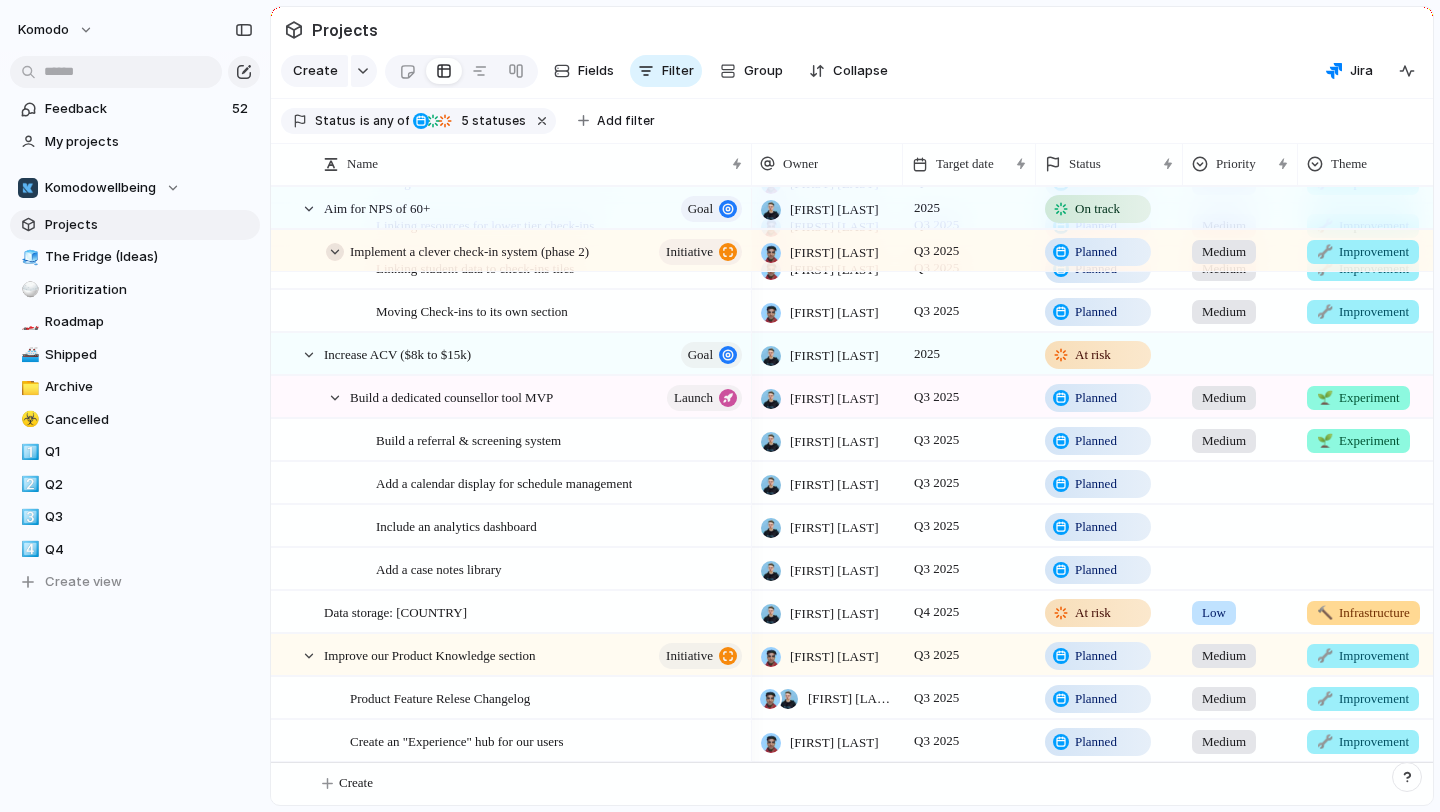click at bounding box center [335, 252] 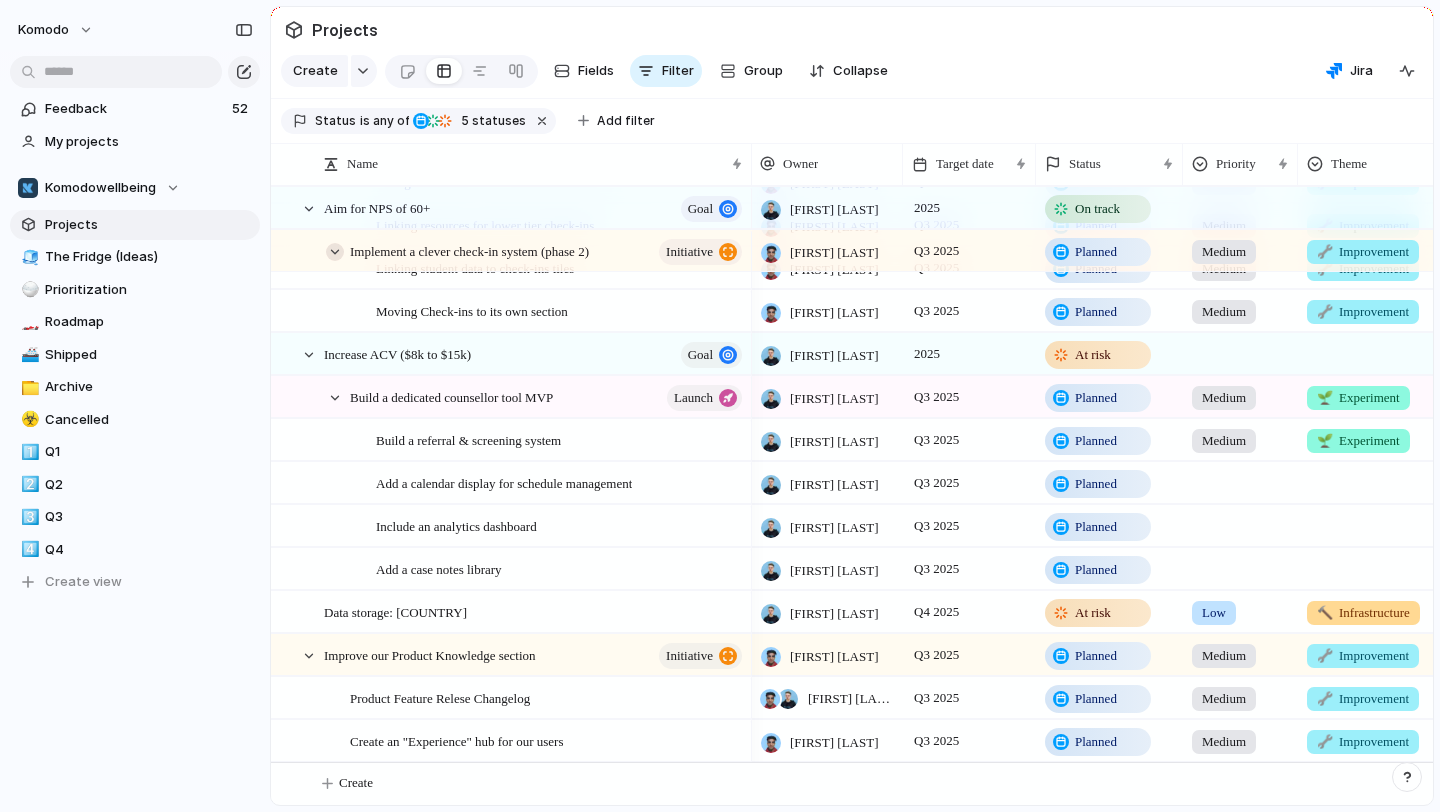 scroll, scrollTop: 300, scrollLeft: 0, axis: vertical 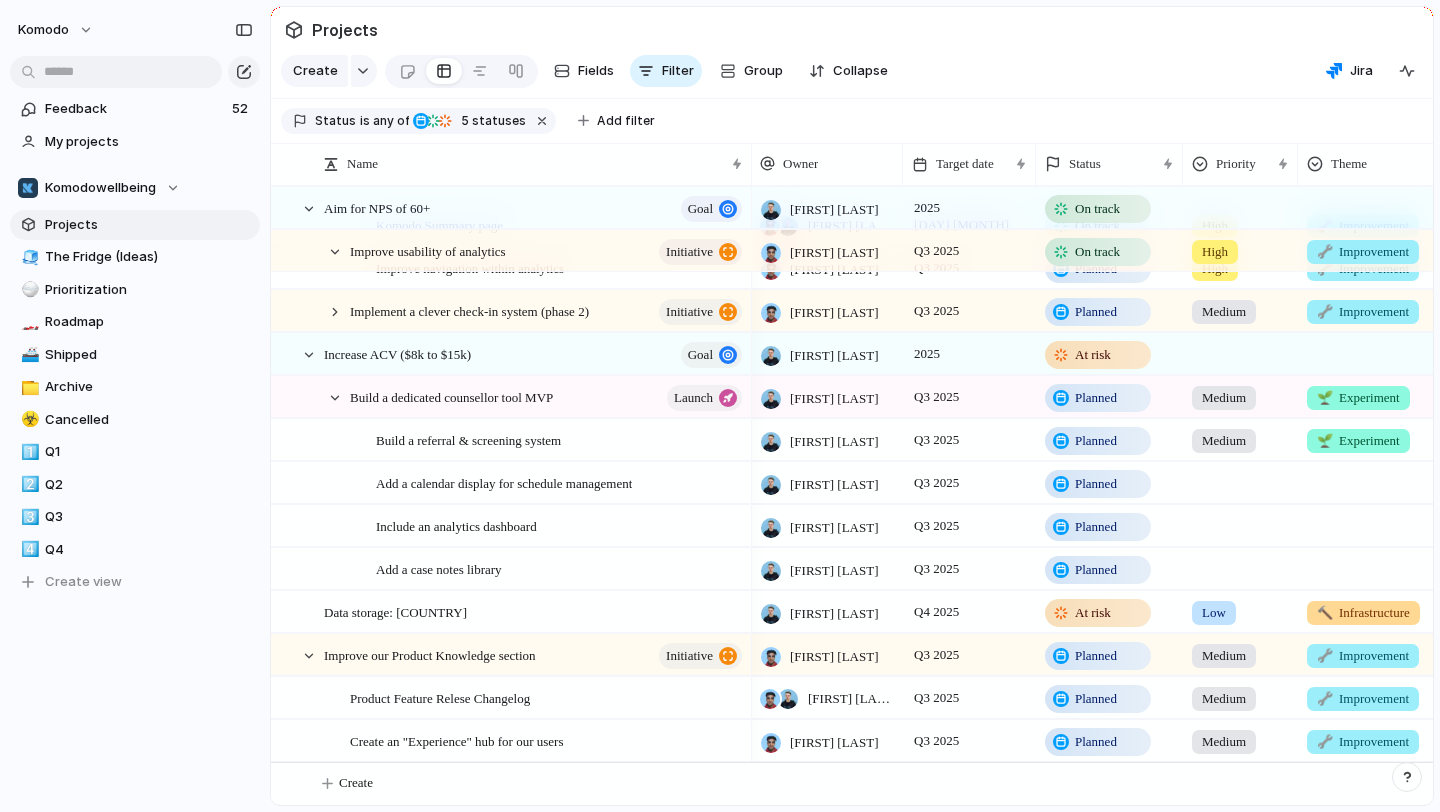 click at bounding box center [335, 252] 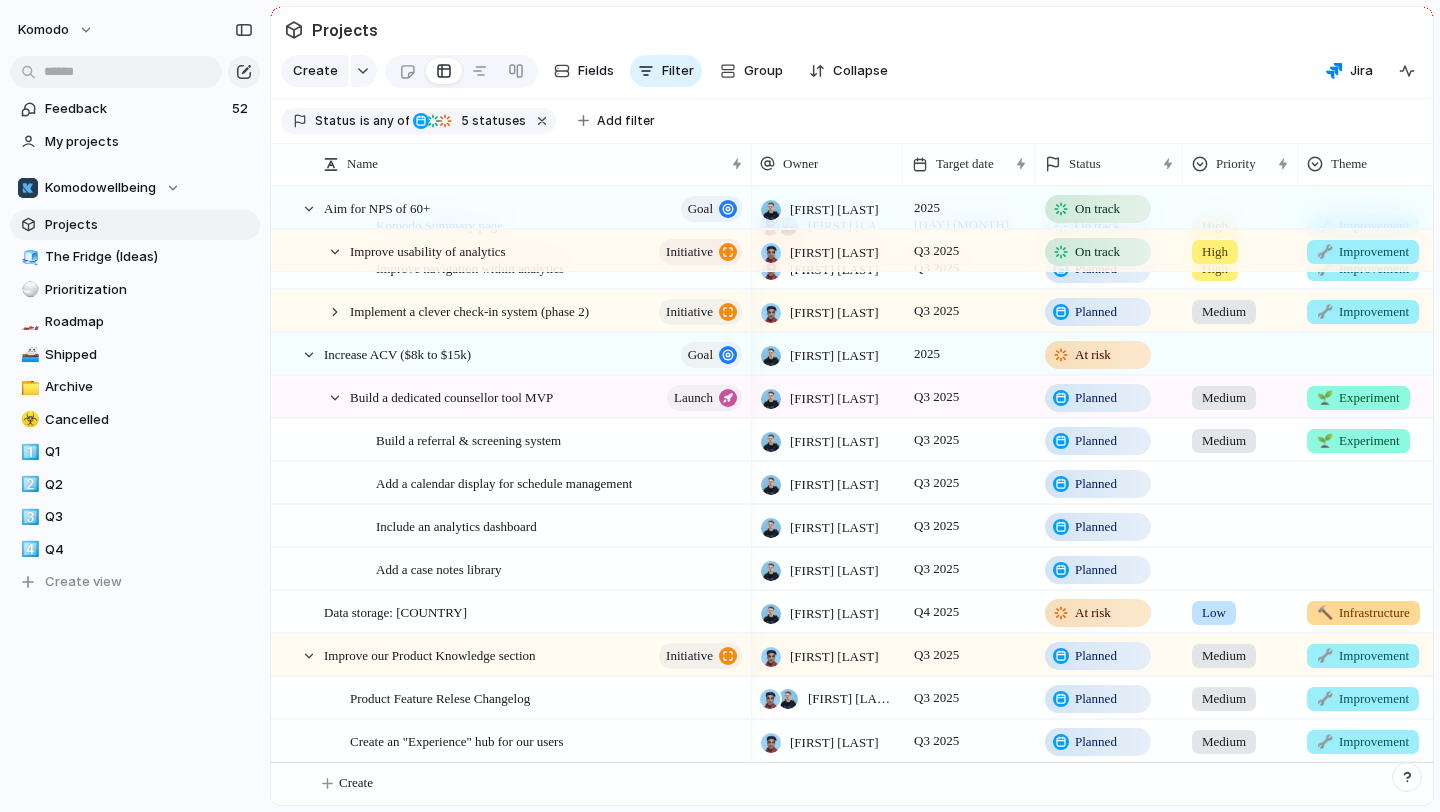 scroll, scrollTop: 214, scrollLeft: 0, axis: vertical 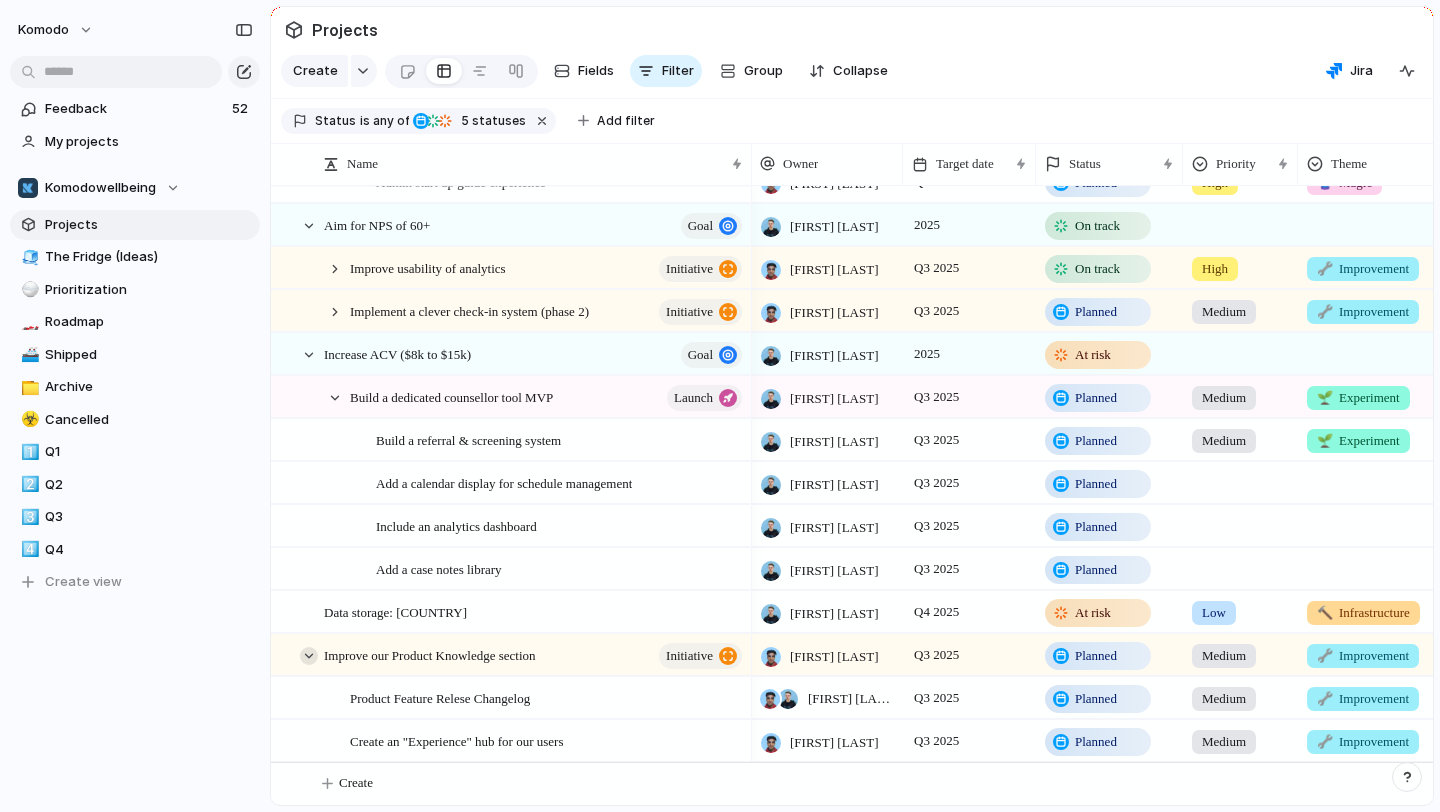 click at bounding box center [309, 656] 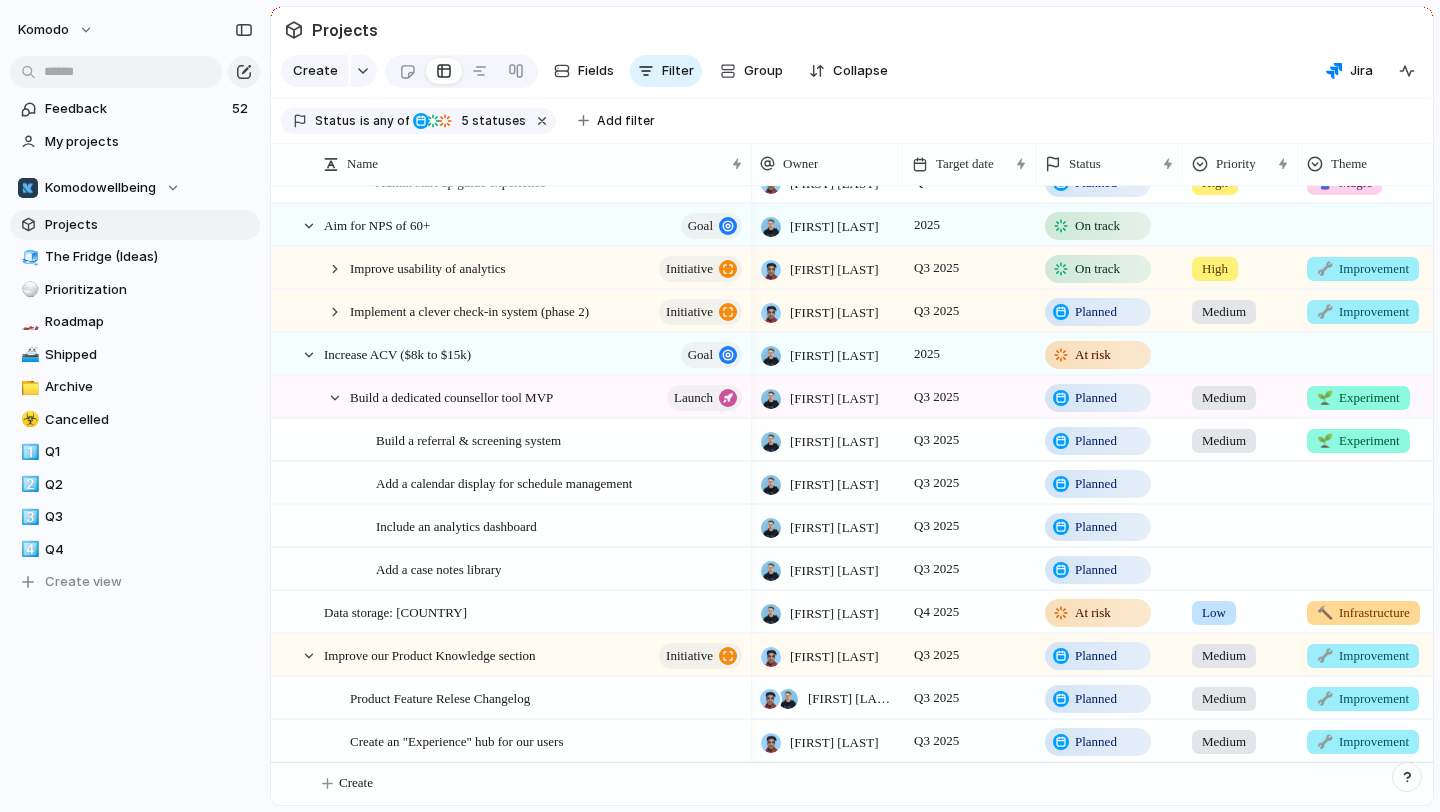 scroll, scrollTop: 128, scrollLeft: 0, axis: vertical 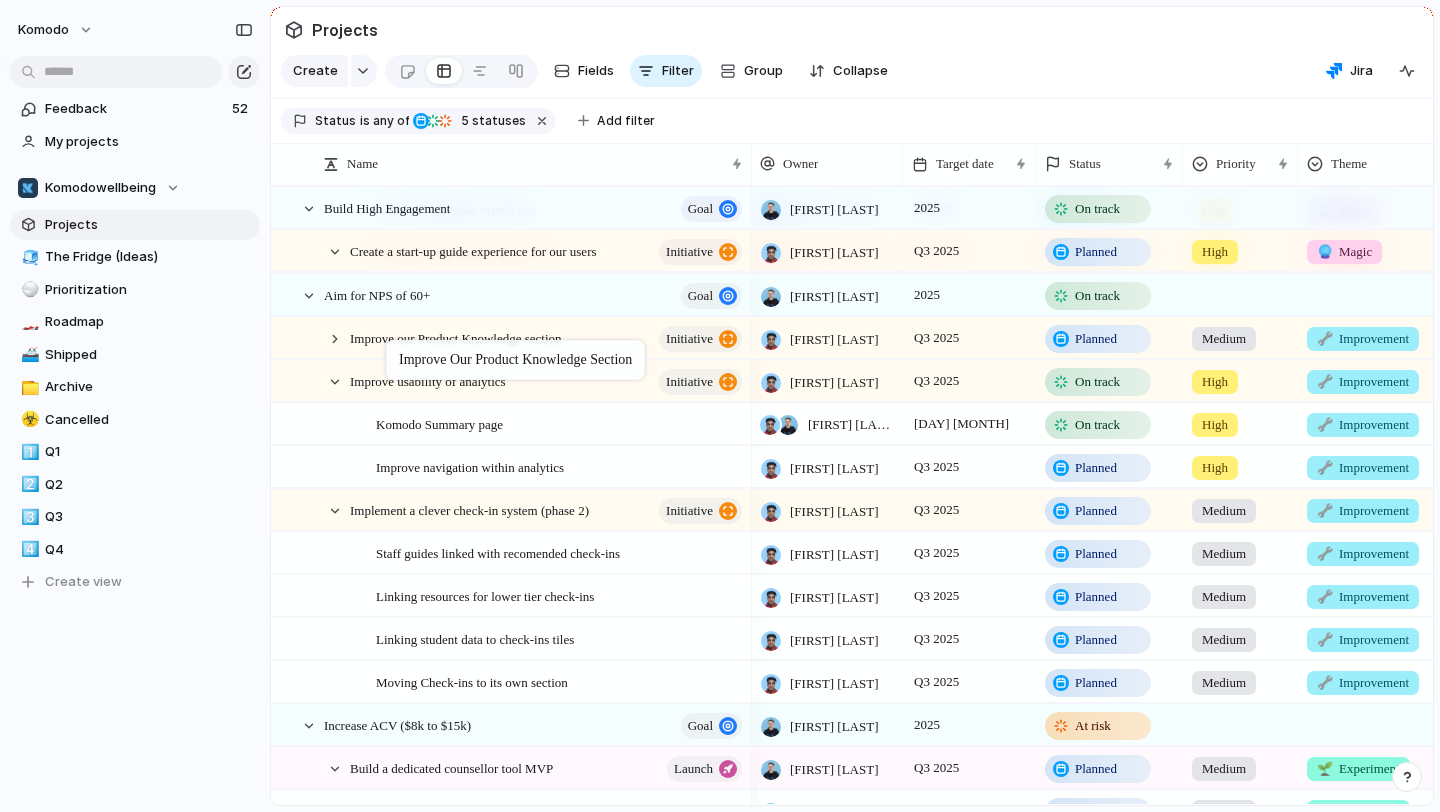 drag, startPoint x: 385, startPoint y: 744, endPoint x: 396, endPoint y: 344, distance: 400.1512 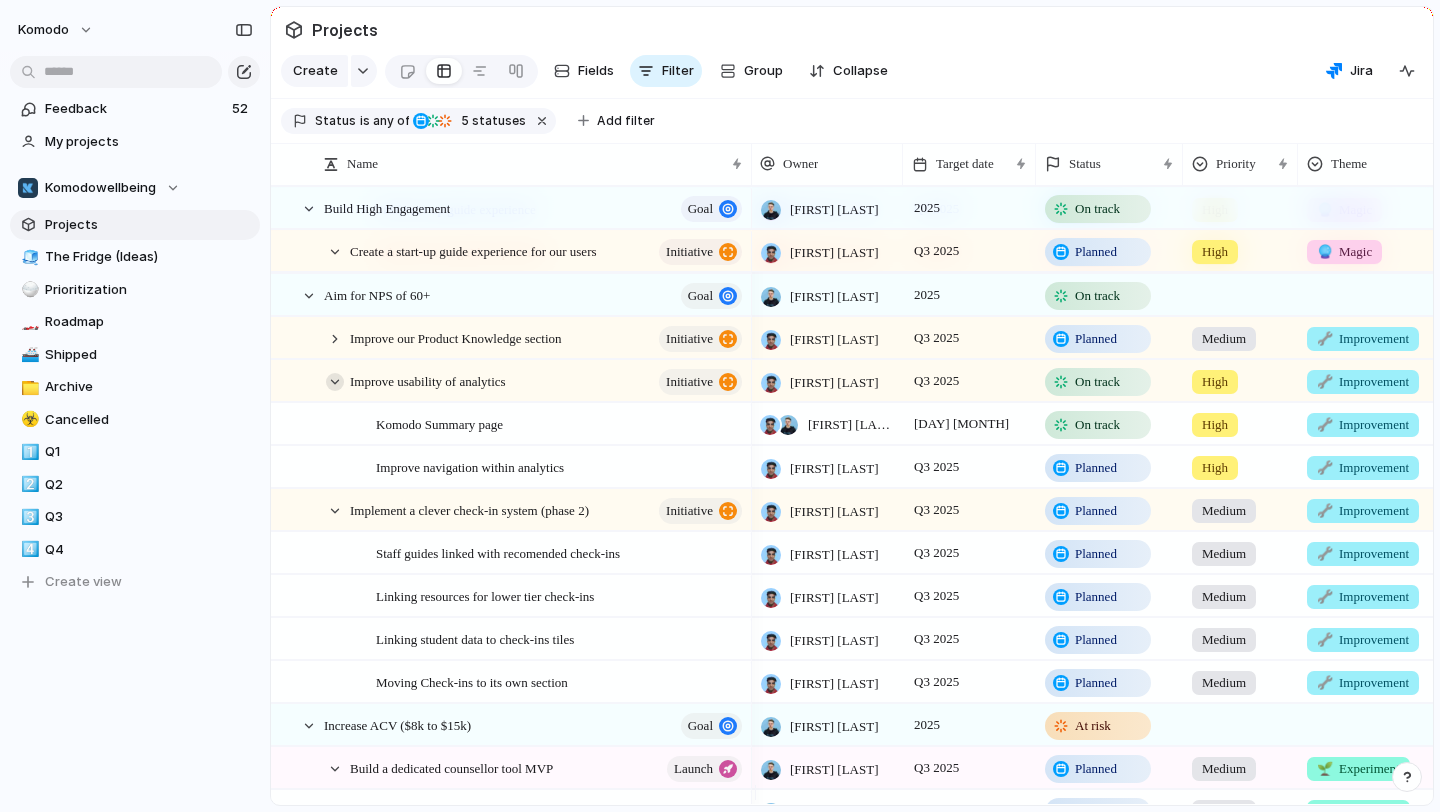 click at bounding box center [335, 382] 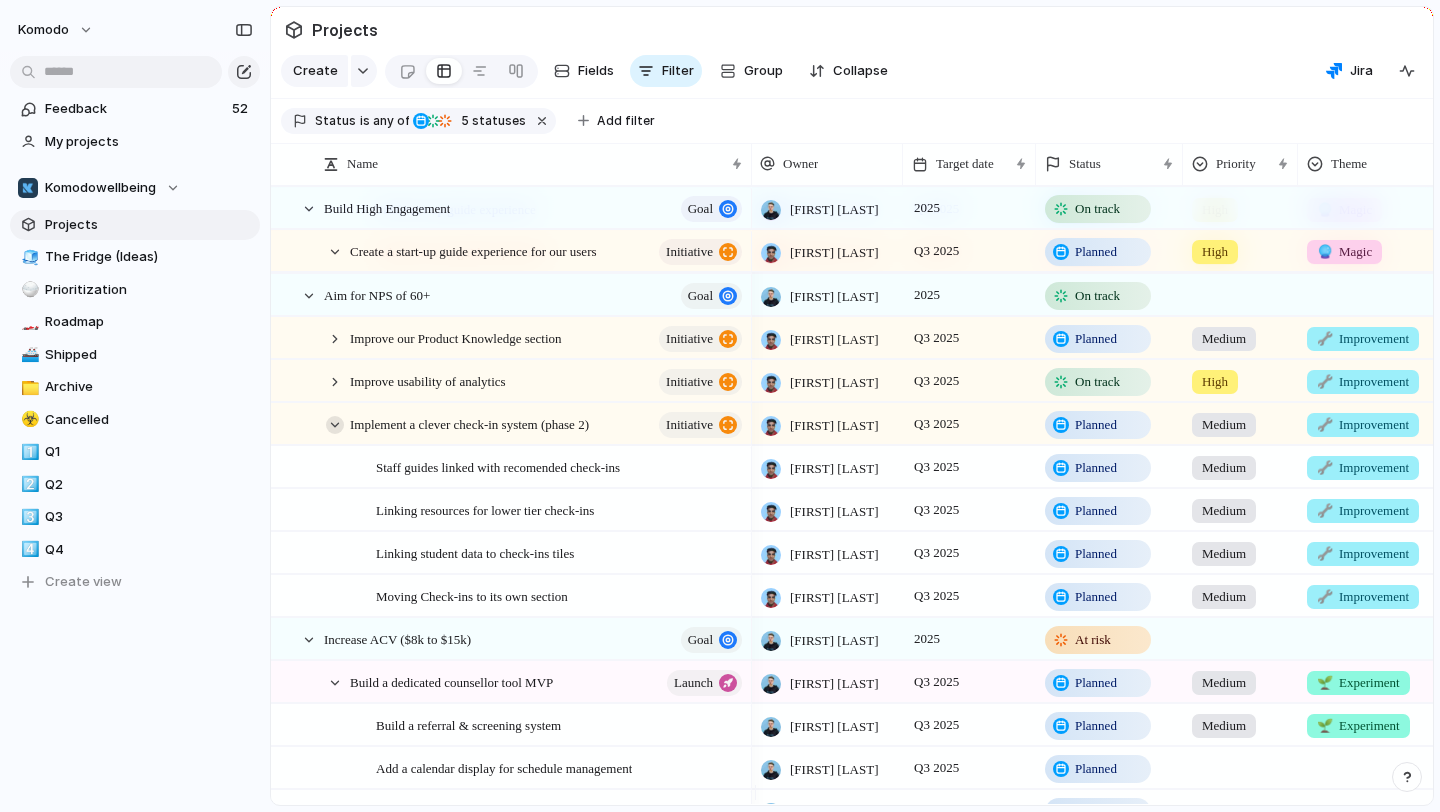click at bounding box center (335, 425) 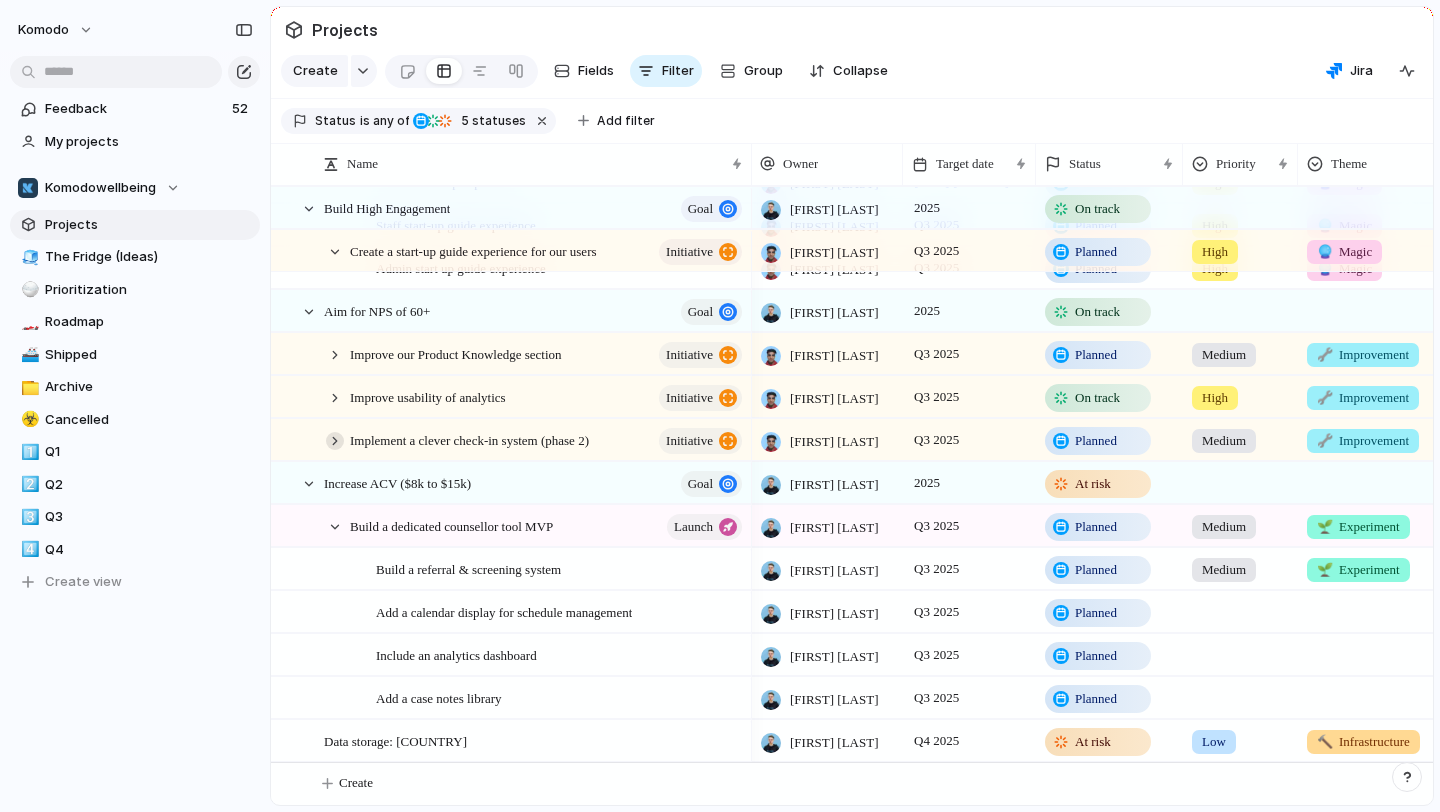 click at bounding box center [335, 441] 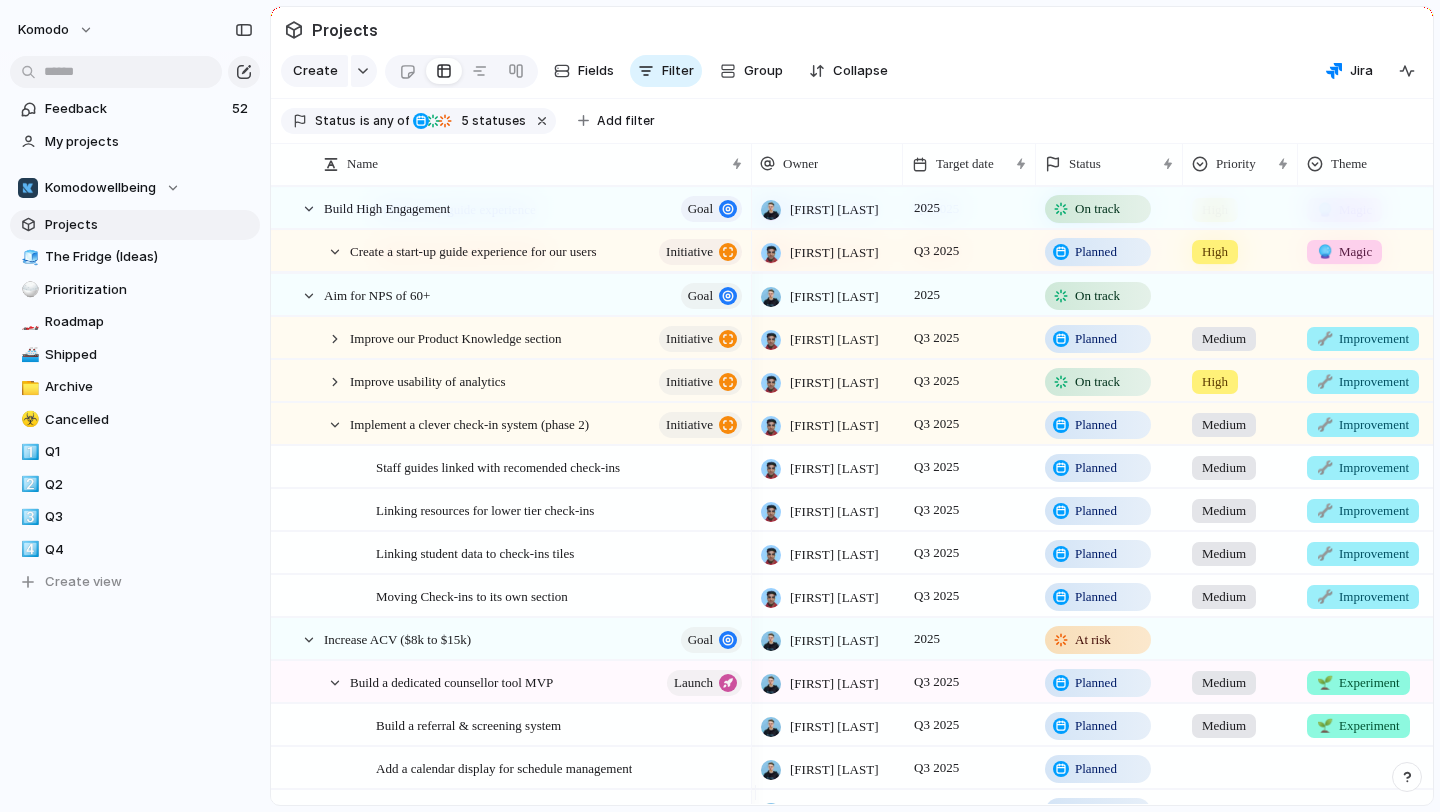 click on "Improve usability of analytics initiative" at bounding box center [537, 381] 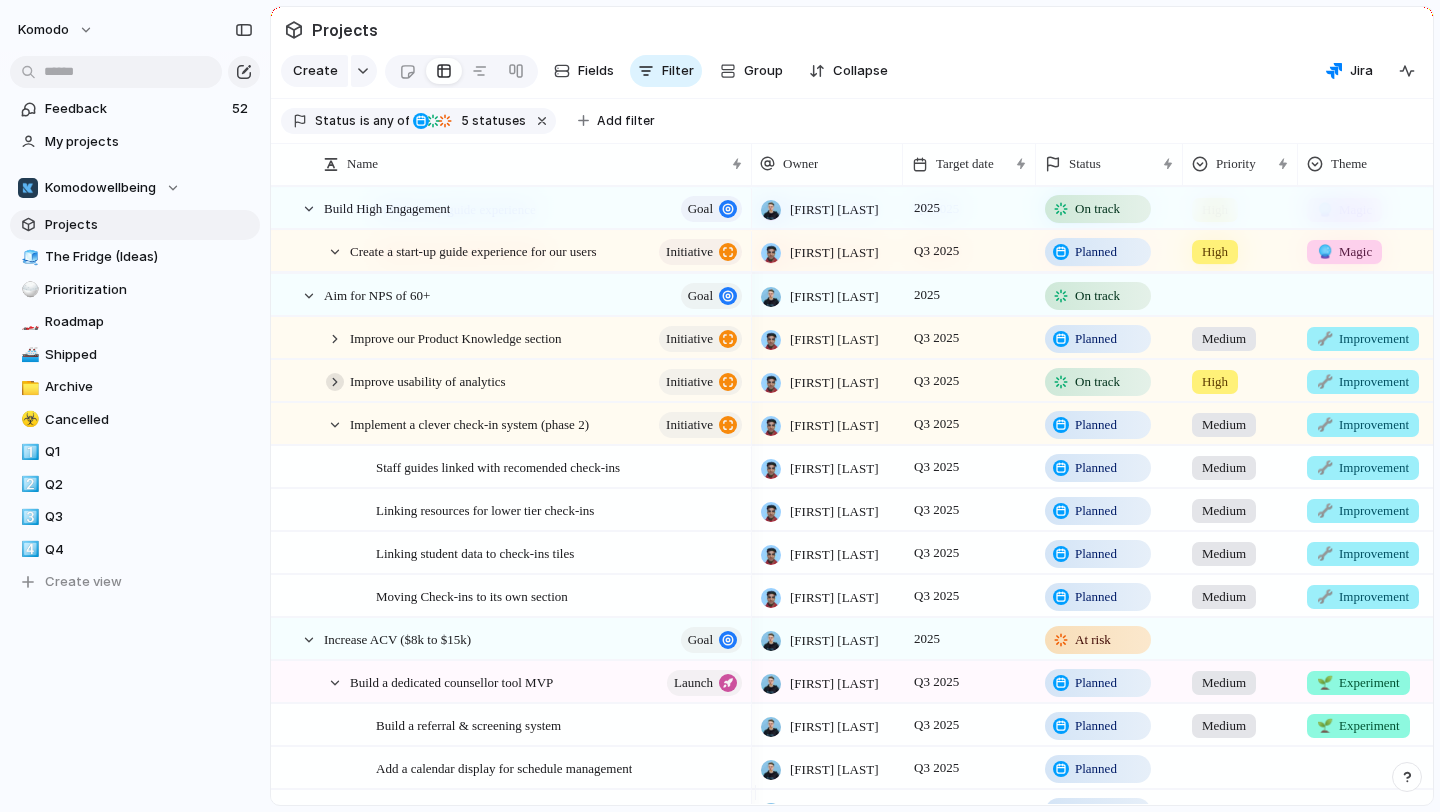 click at bounding box center (335, 382) 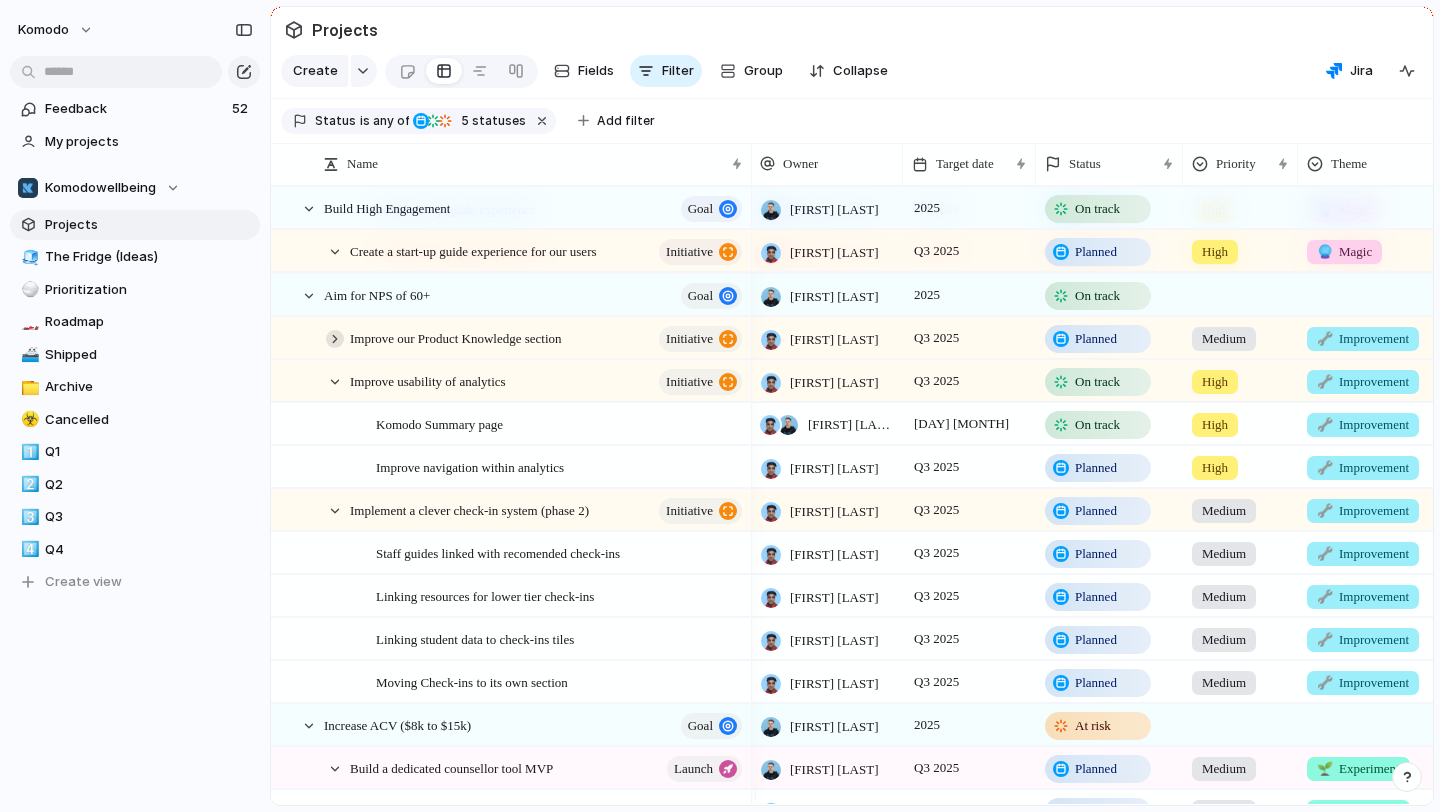 click at bounding box center (335, 339) 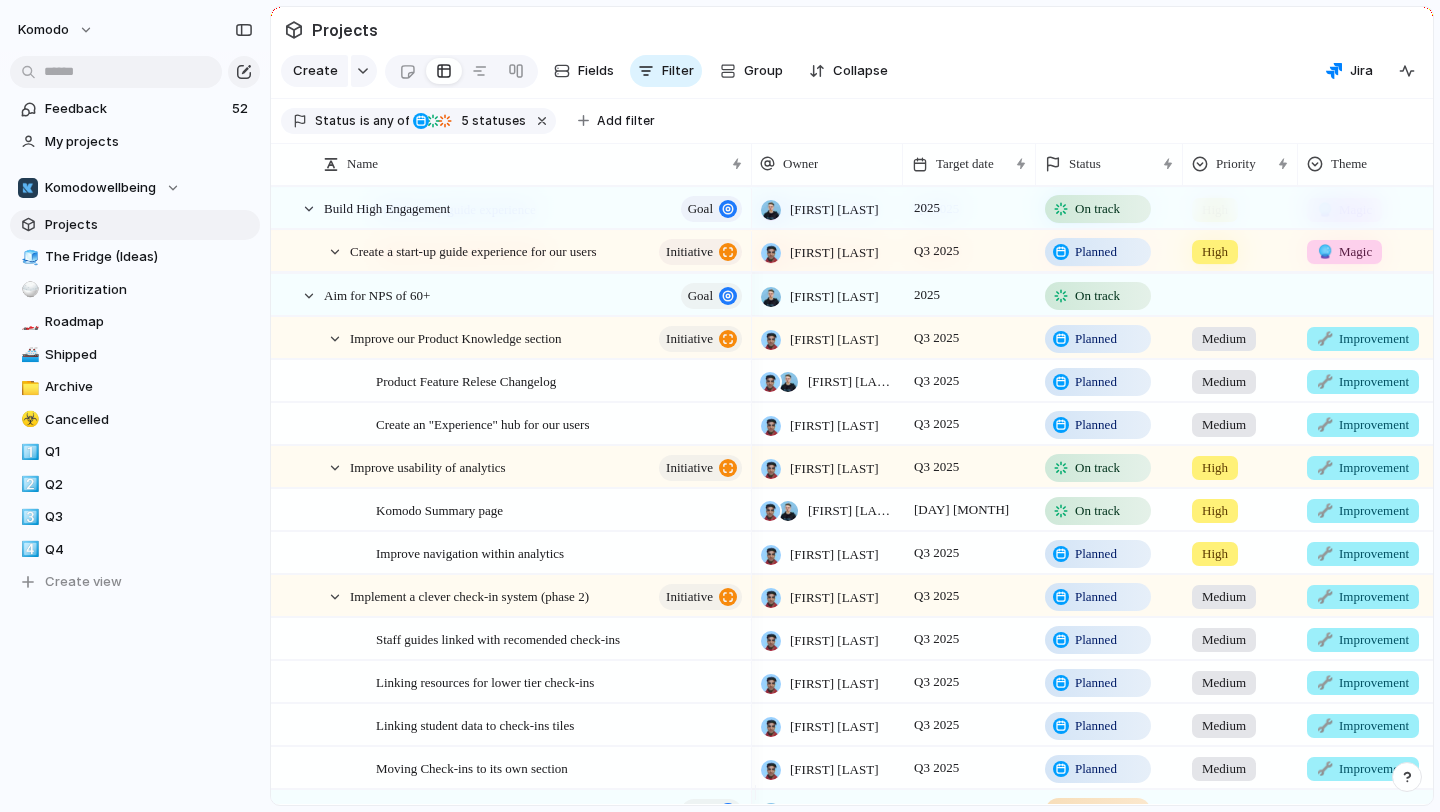 scroll, scrollTop: 148, scrollLeft: 0, axis: vertical 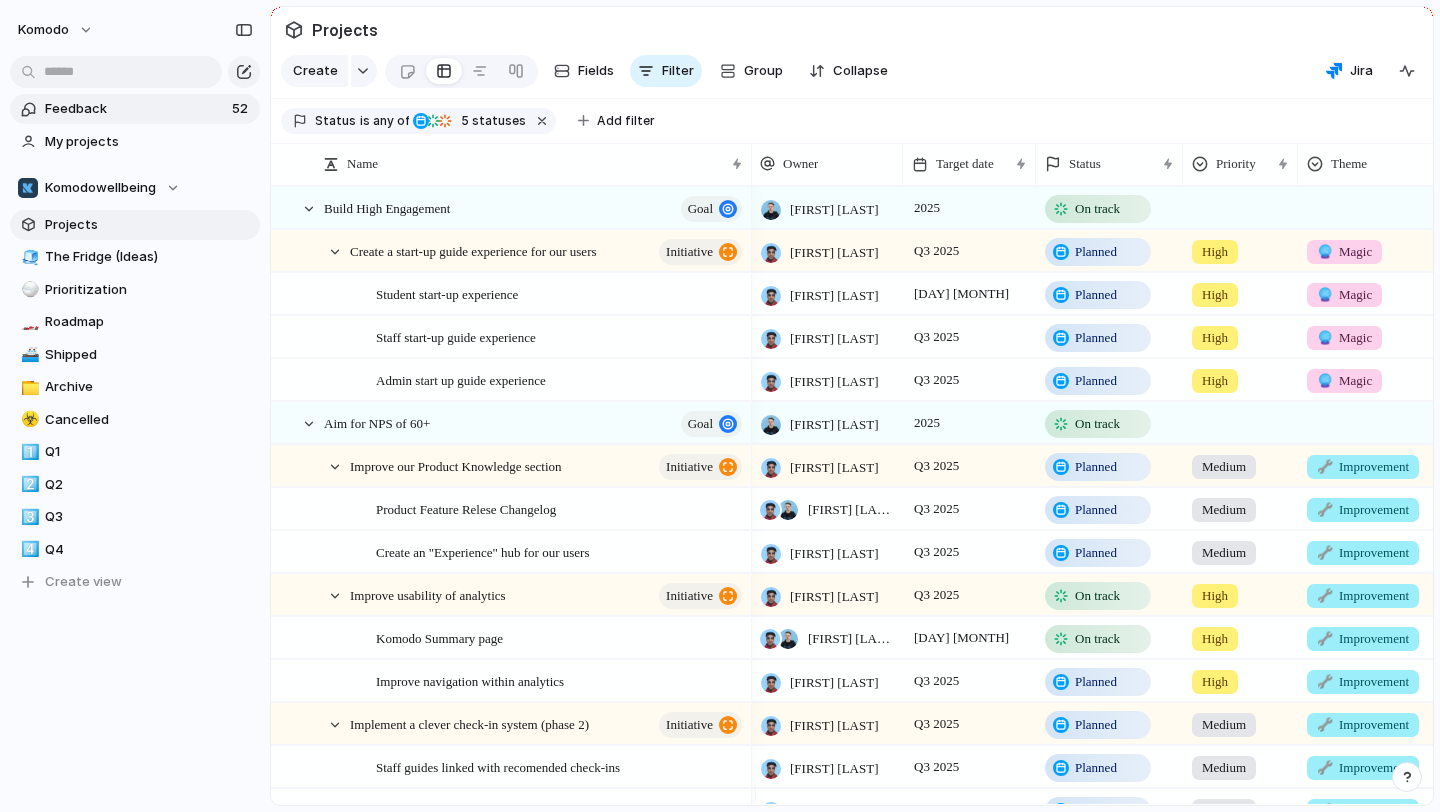 click on "Feedback 52" at bounding box center (135, 109) 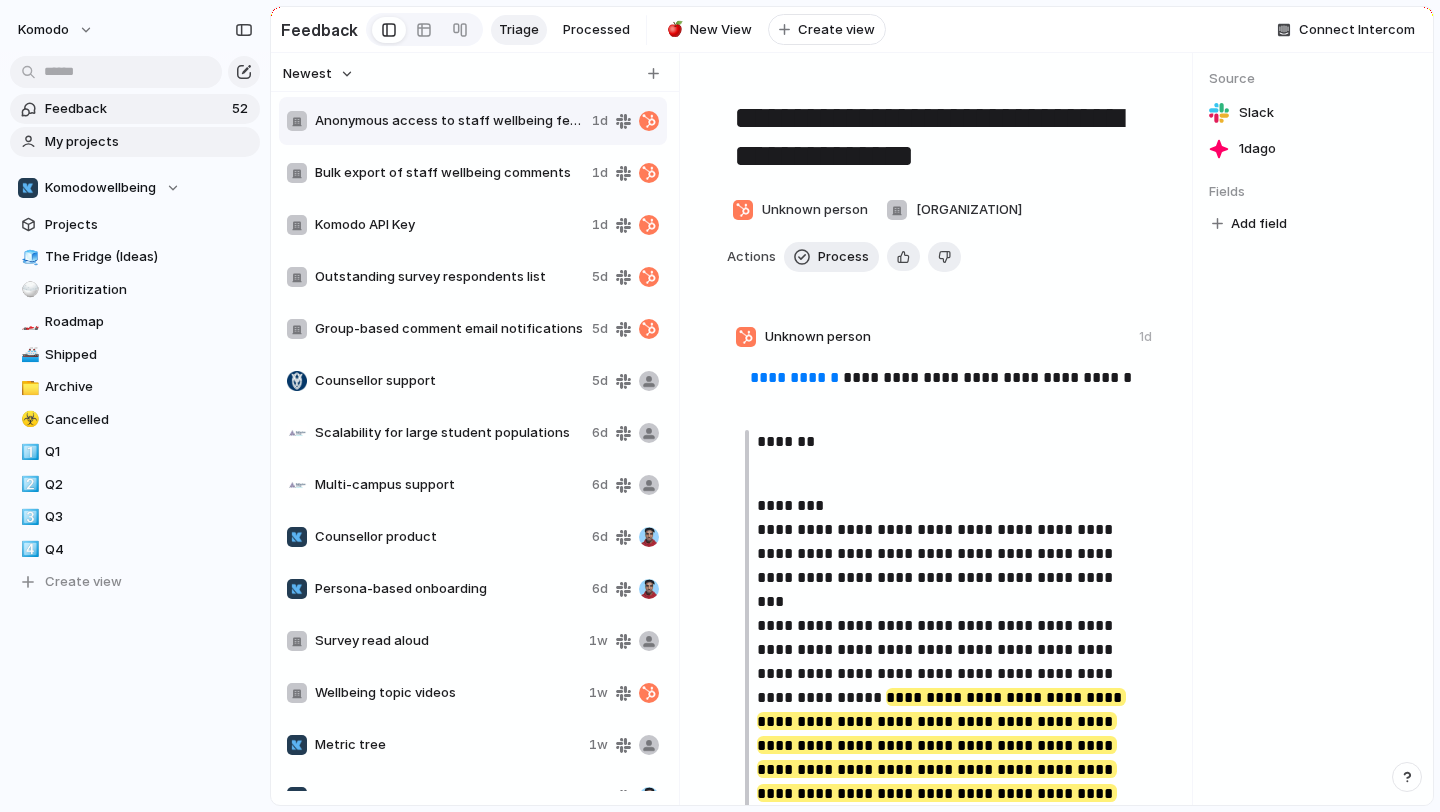 click on "My projects" at bounding box center (149, 142) 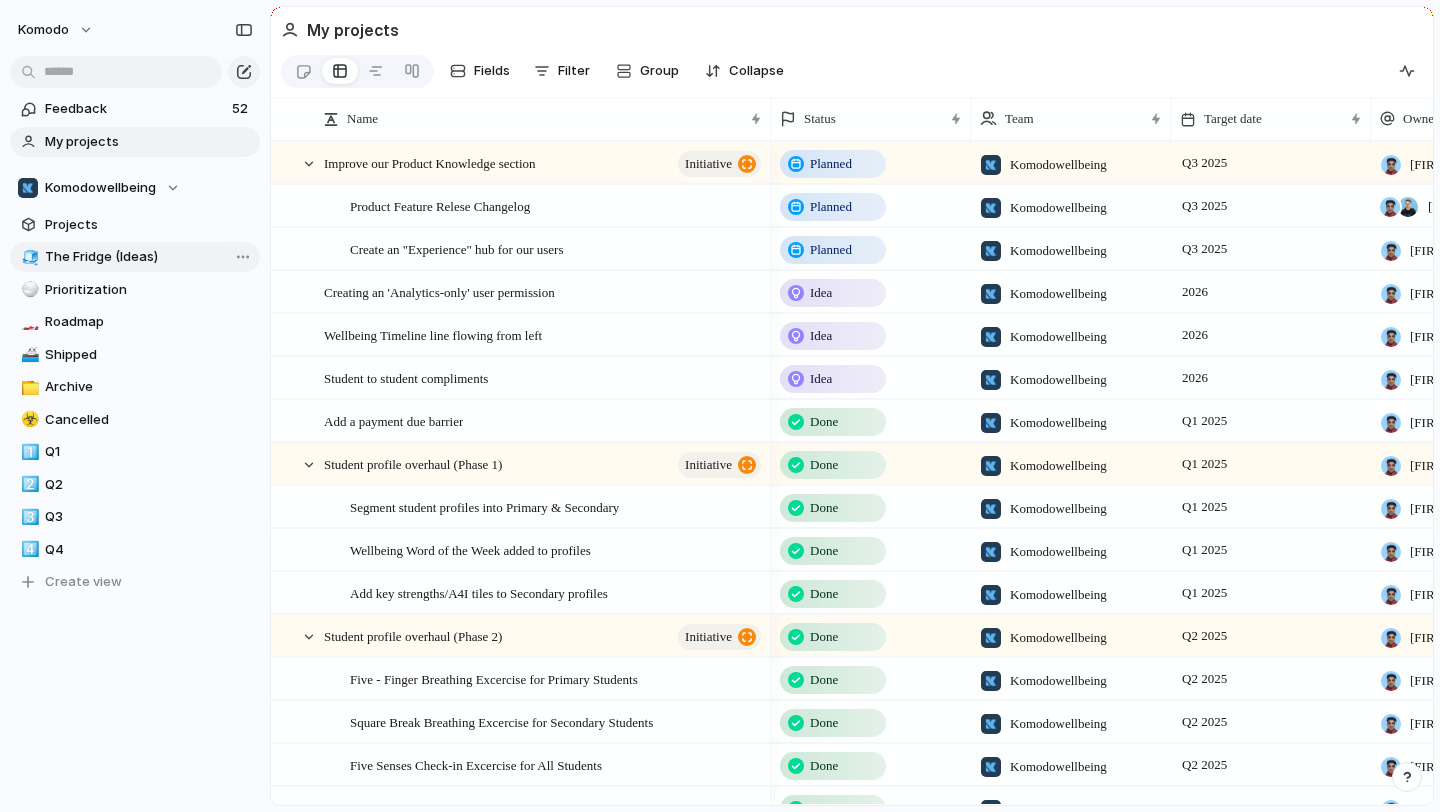 click on "The Fridge (Ideas)" at bounding box center [149, 257] 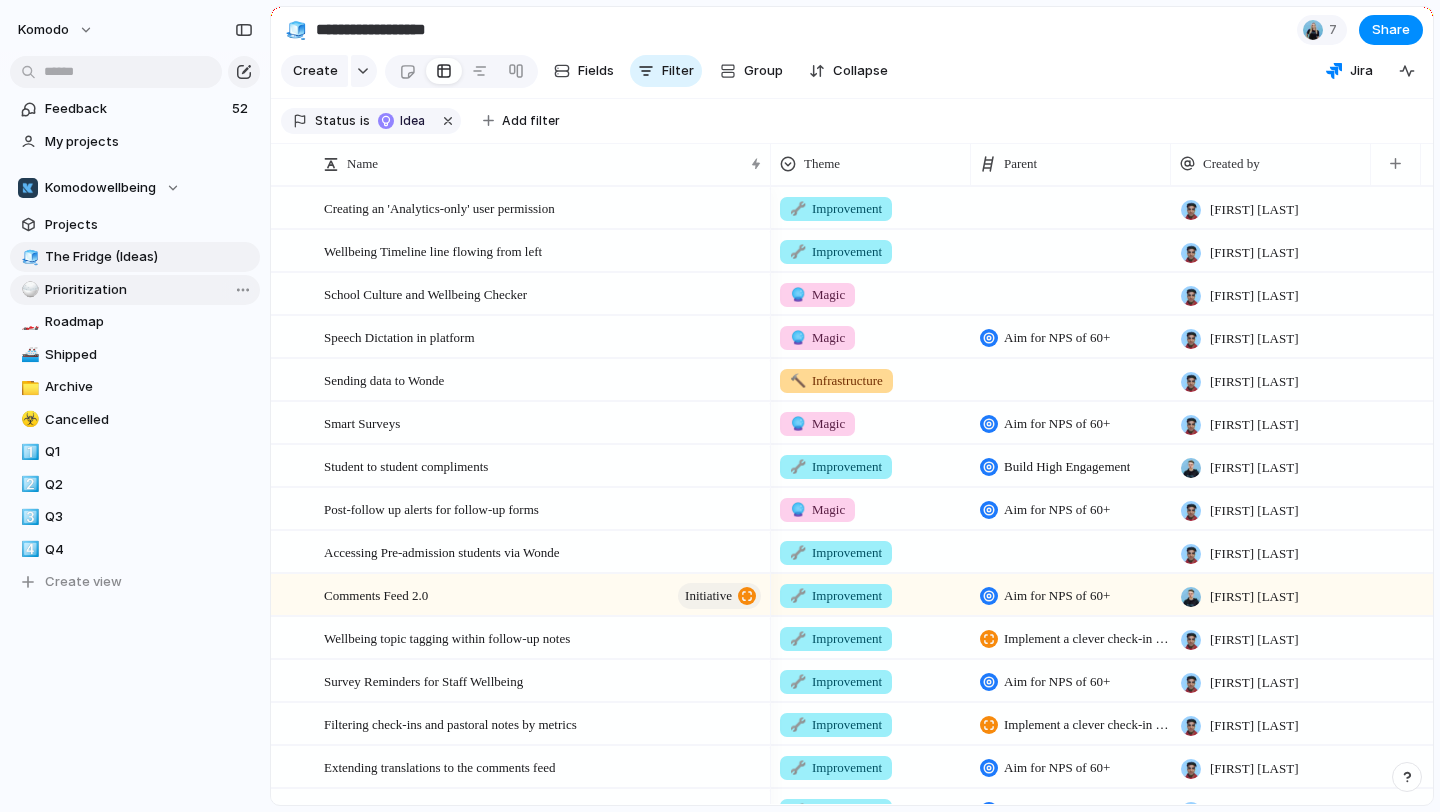 click on "Prioritization" at bounding box center [149, 290] 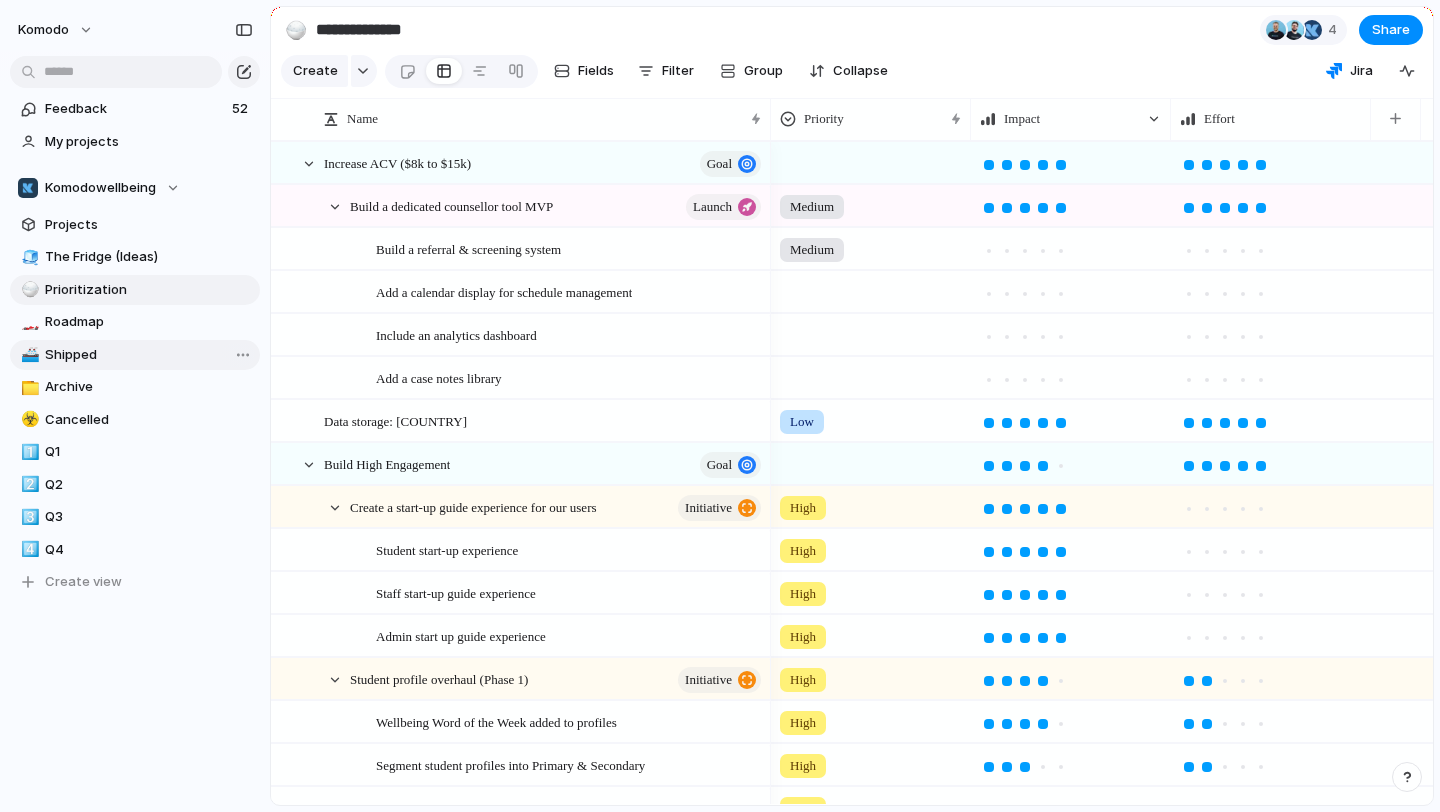 click on "🚢 Shipped" at bounding box center [135, 355] 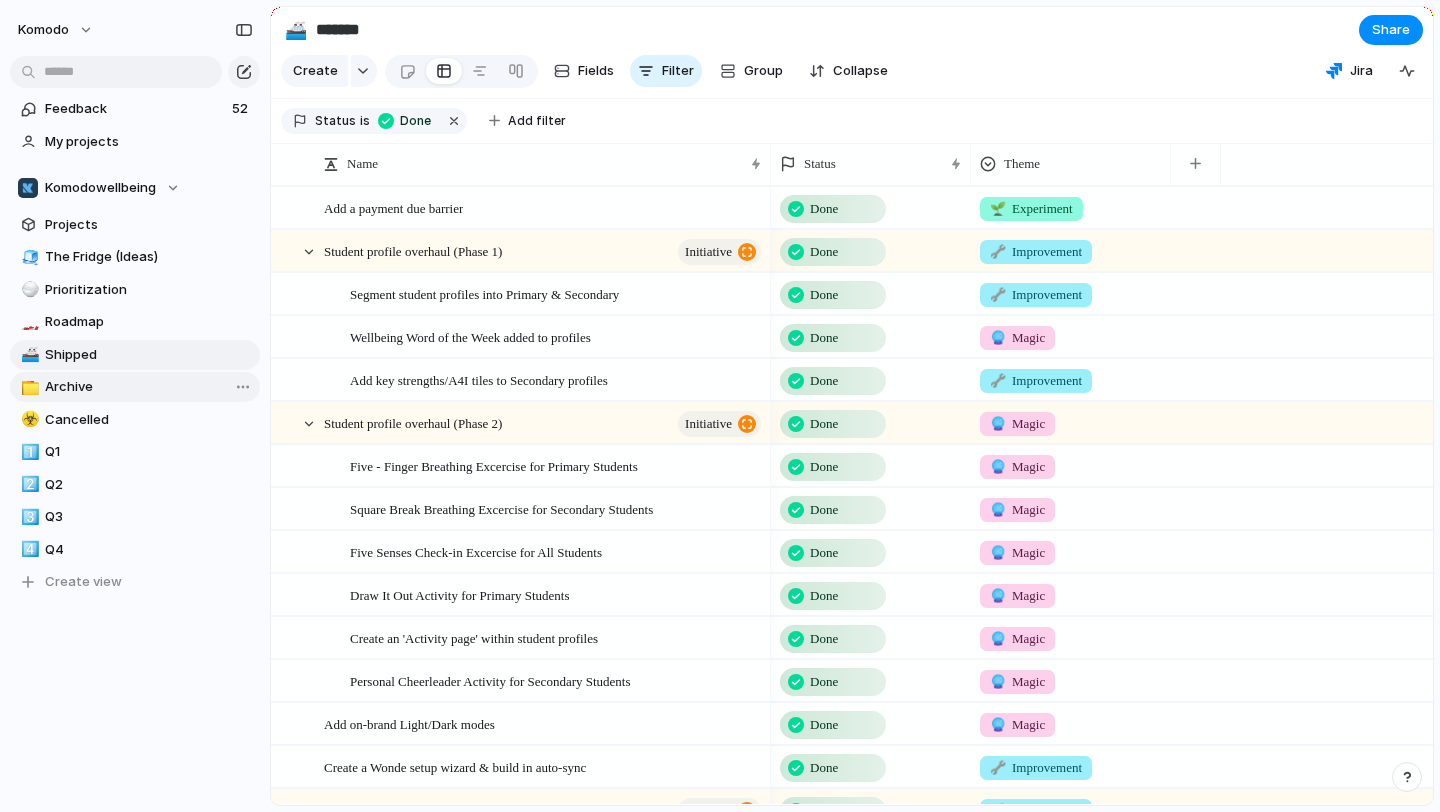 click on "Archive" at bounding box center (149, 387) 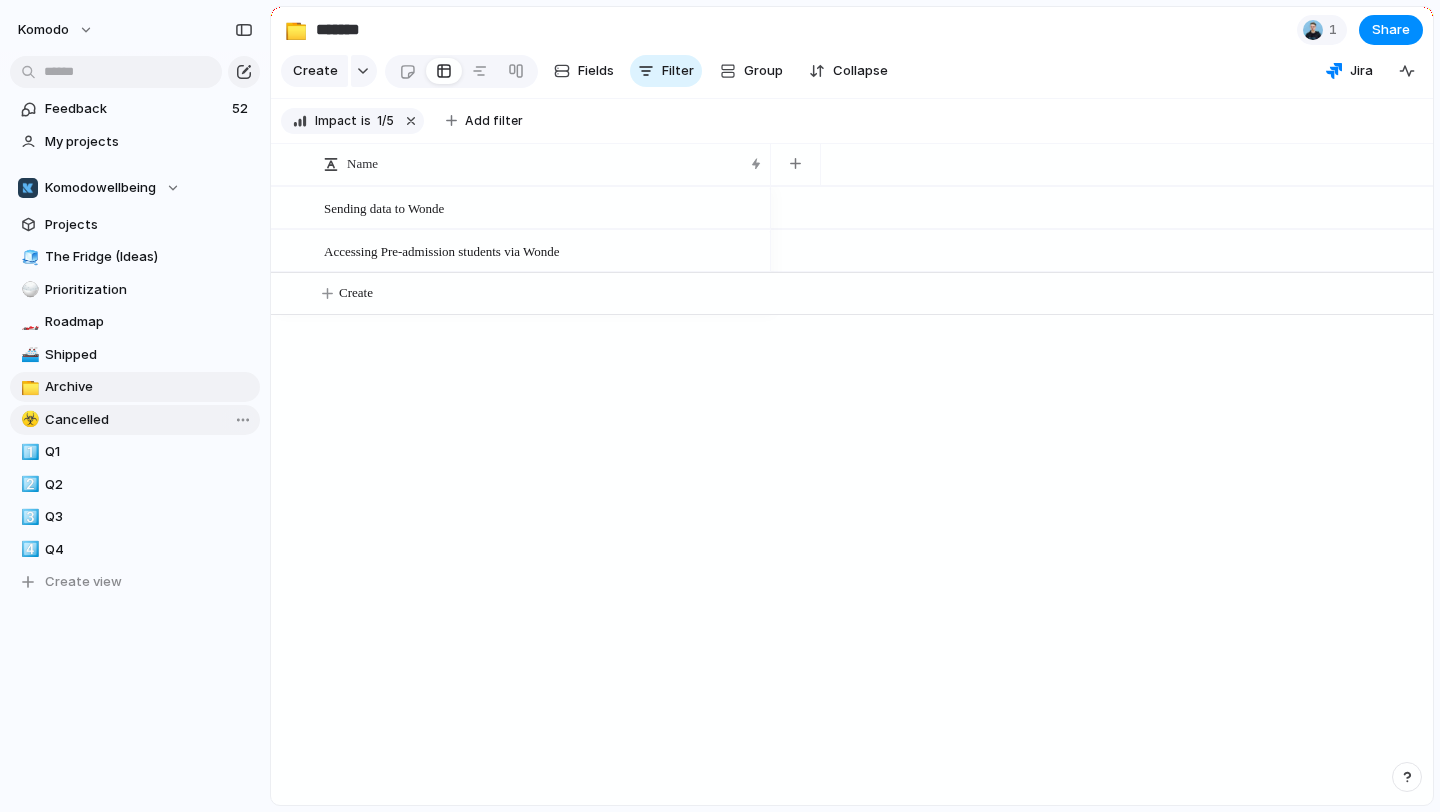 click on "☣️ Cancelled" at bounding box center [135, 420] 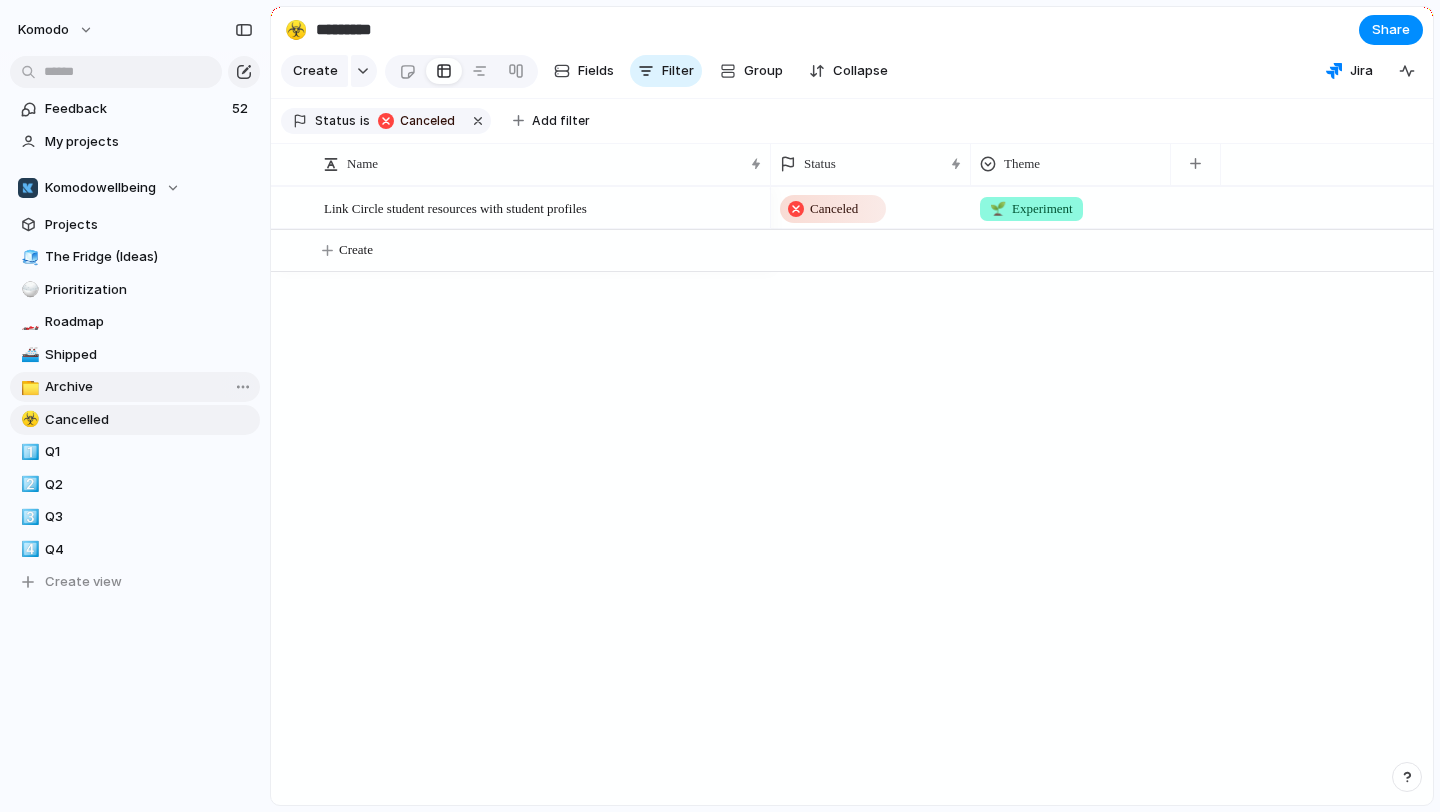 click on "Archive" at bounding box center (149, 387) 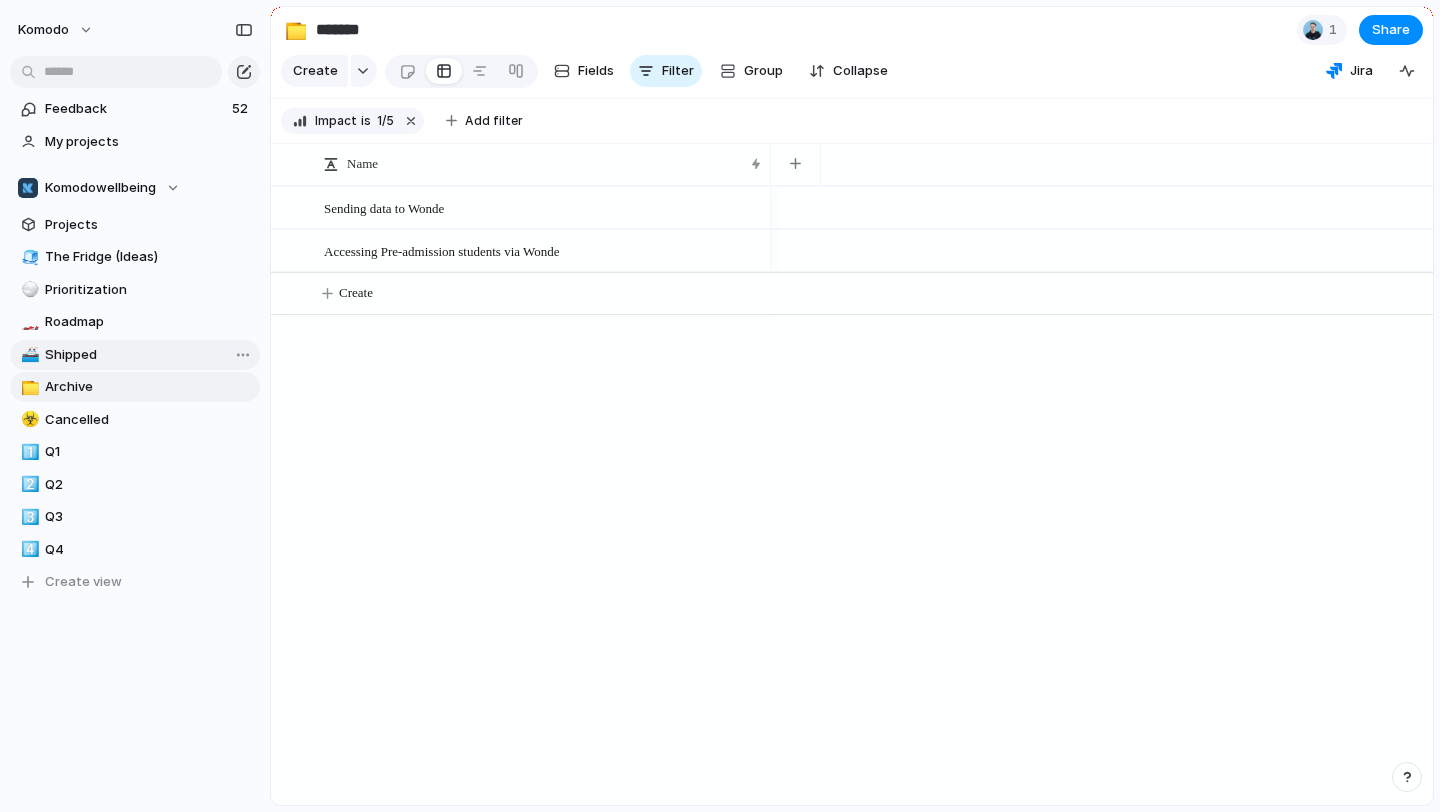 click on "Shipped" at bounding box center (149, 355) 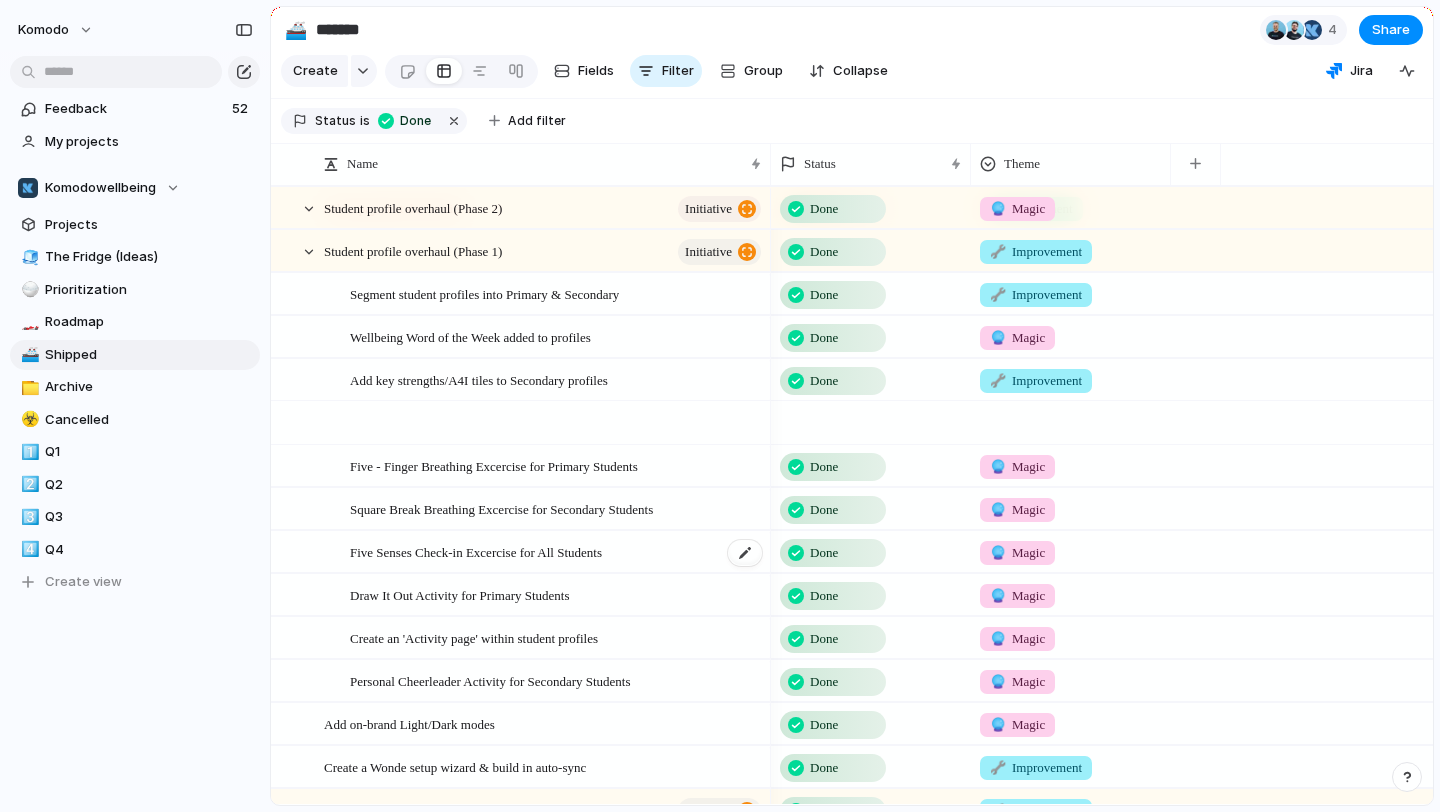 scroll, scrollTop: 343, scrollLeft: 0, axis: vertical 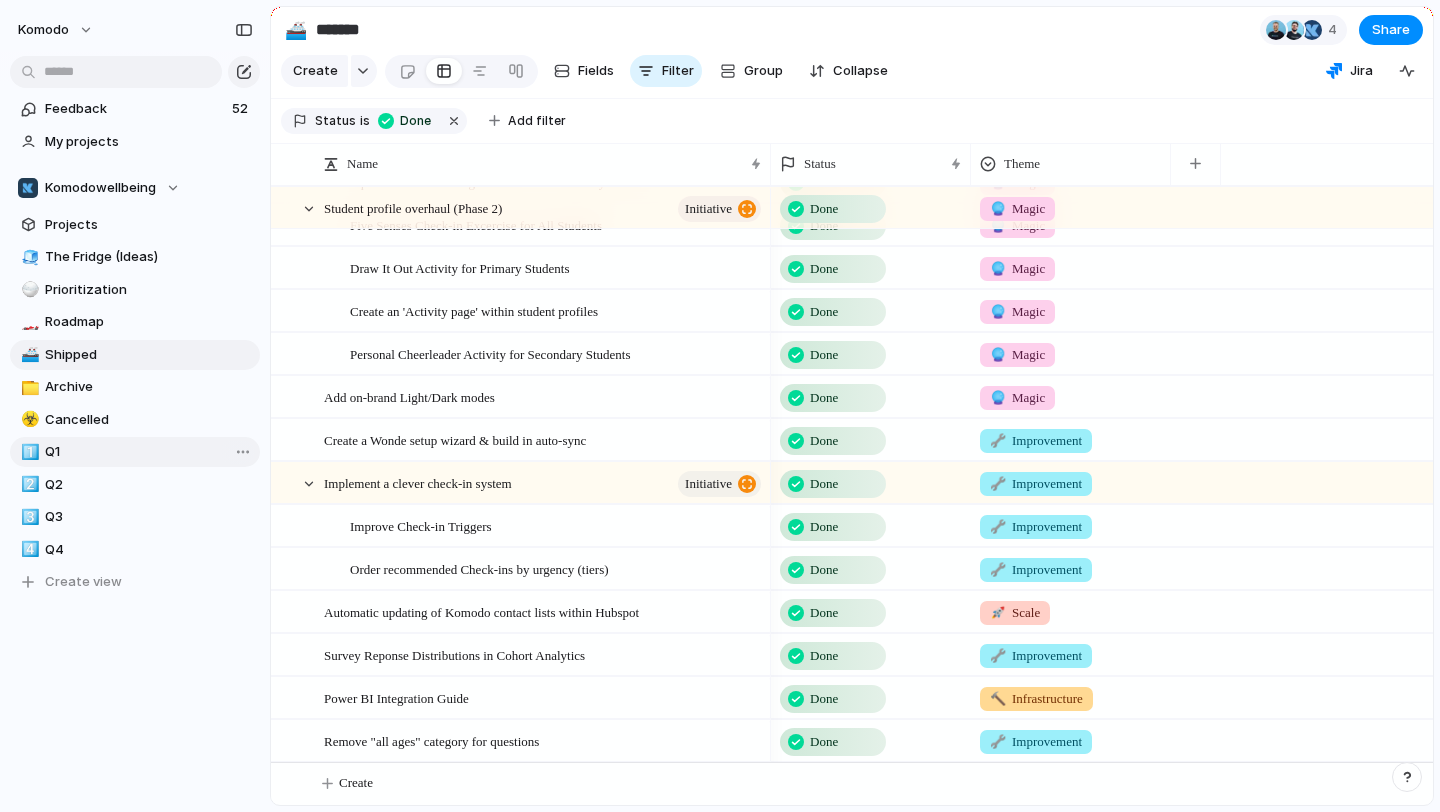 click on "Q1" at bounding box center (149, 452) 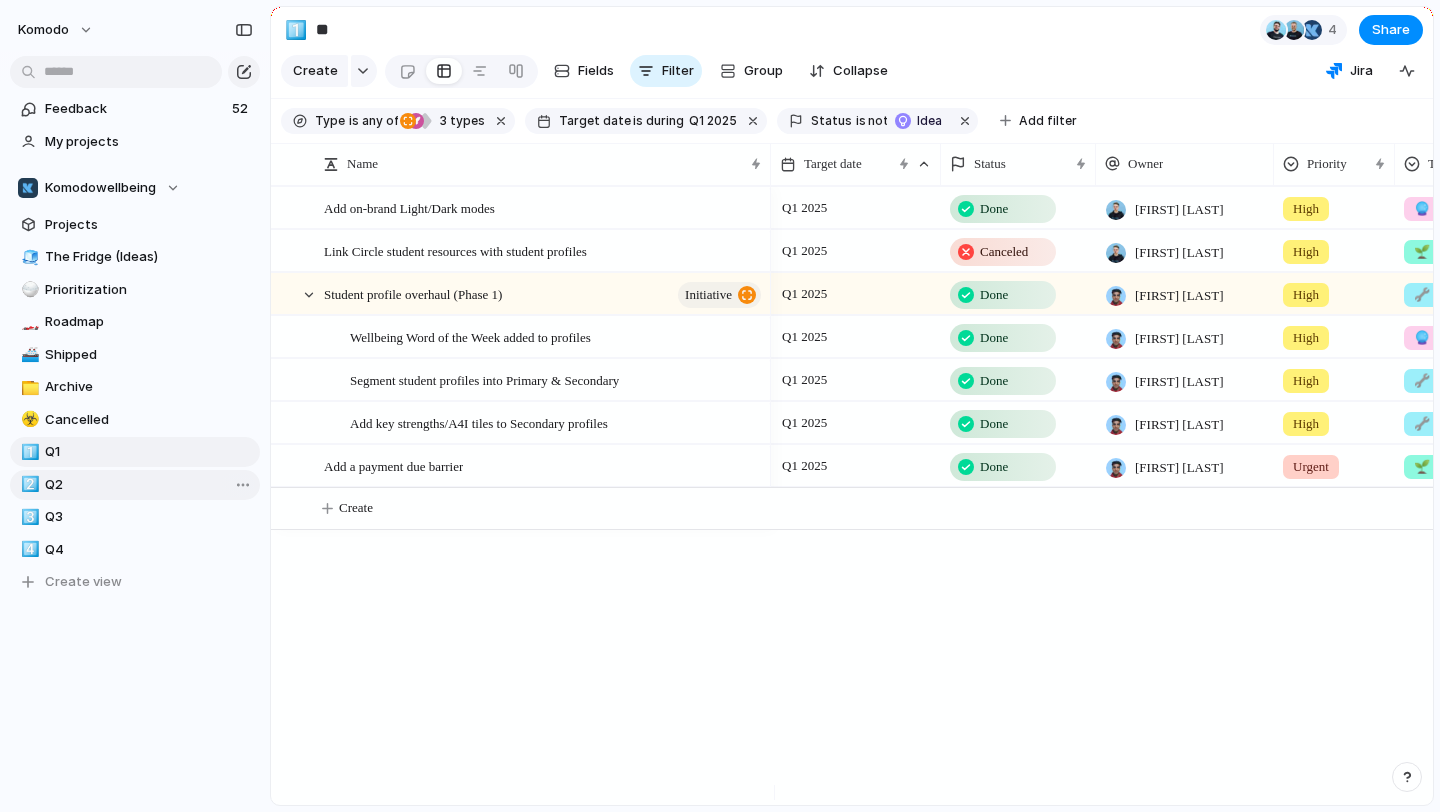 click on "2️⃣ Q2" at bounding box center [135, 485] 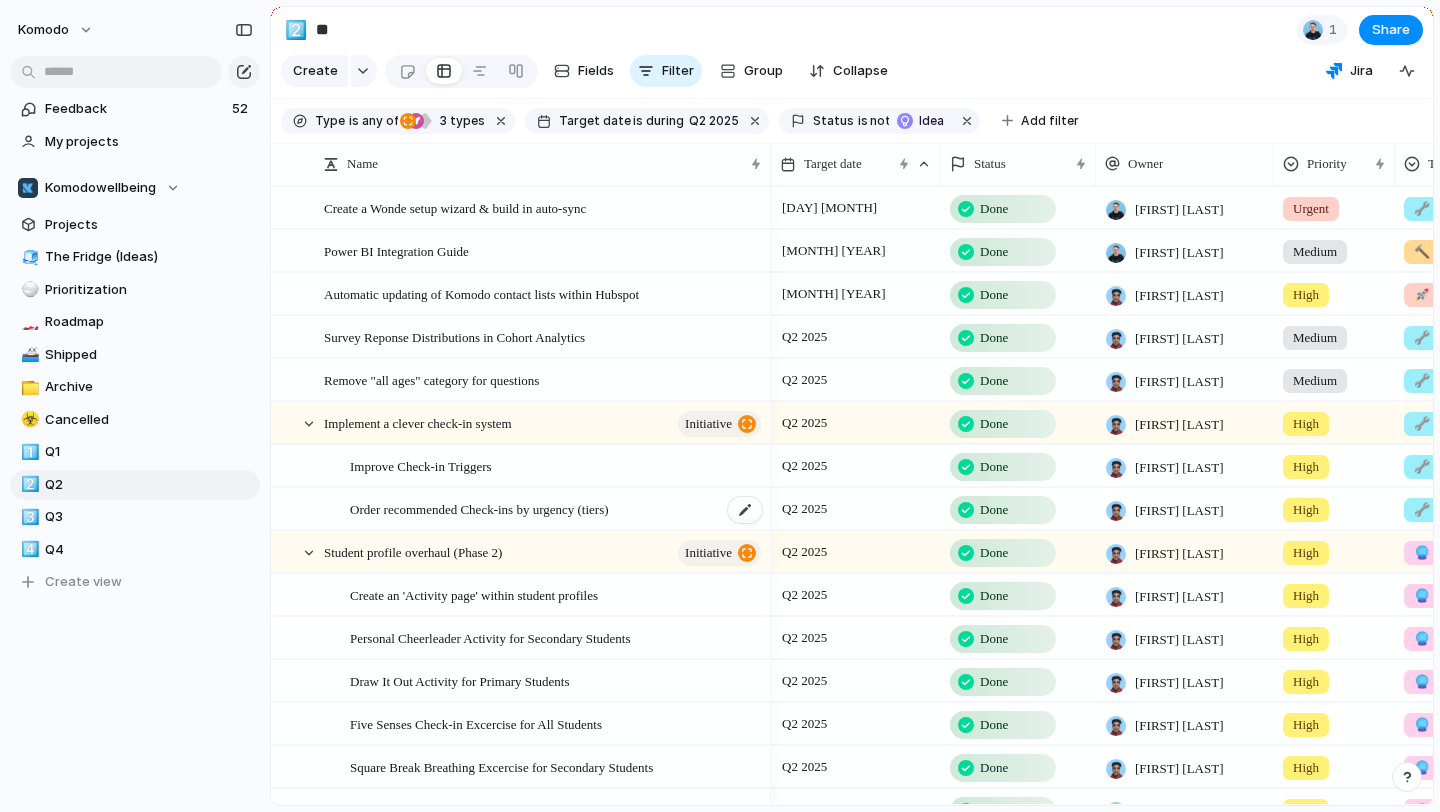 scroll, scrollTop: 85, scrollLeft: 0, axis: vertical 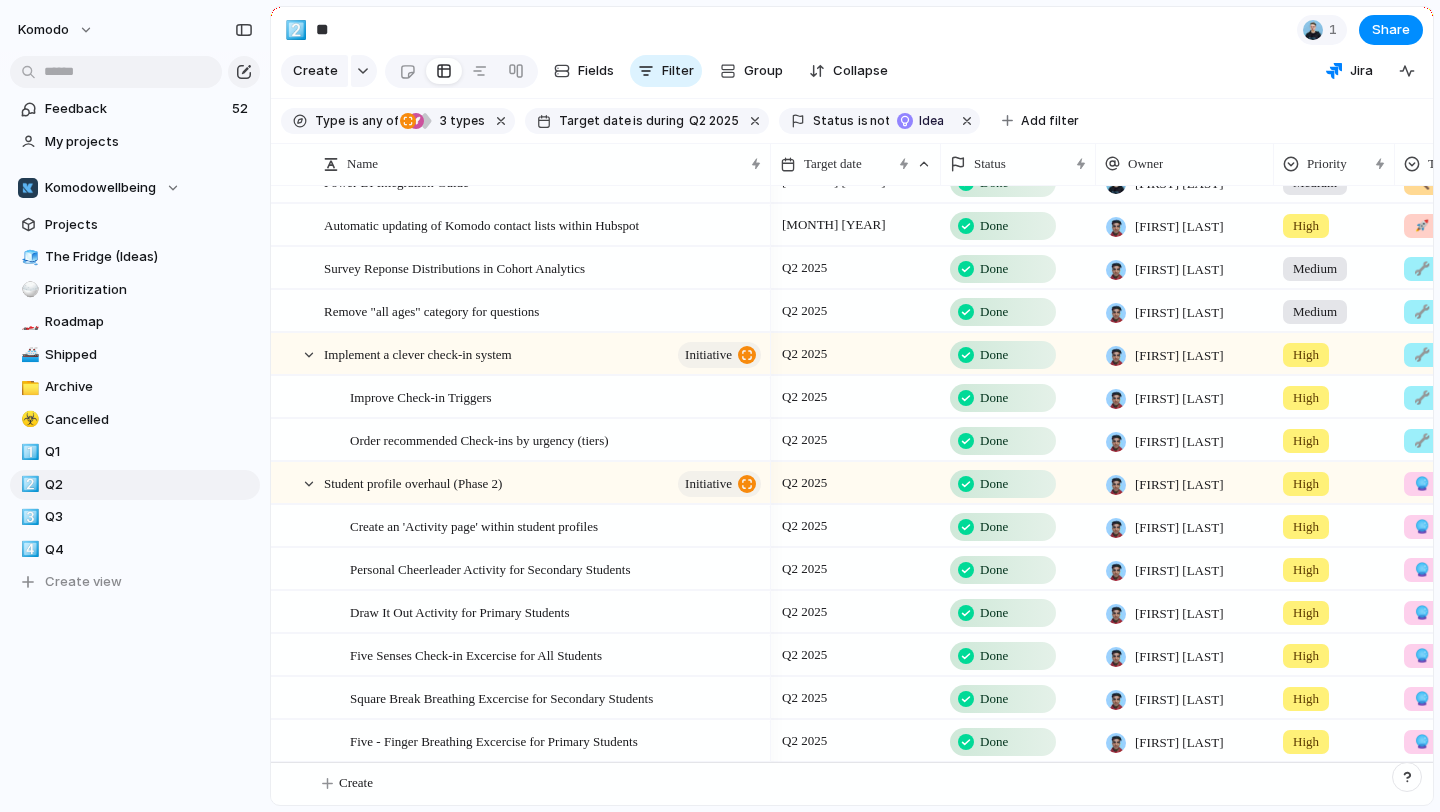 click on "🧊 The Fridge (Ideas) 🍚 Prioritization 🏎️ Roadmap 🚢 Shipped 📁 Archive ☣️ Cancelled 1️⃣ Q1 2️⃣ Q2 3️⃣ Q3 4️⃣ Q4
To pick up a draggable item, press the space bar.
While dragging, use the arrow keys to move the item.
Press space again to drop the item in its new position, or press escape to cancel.
Create view" at bounding box center [135, 419] 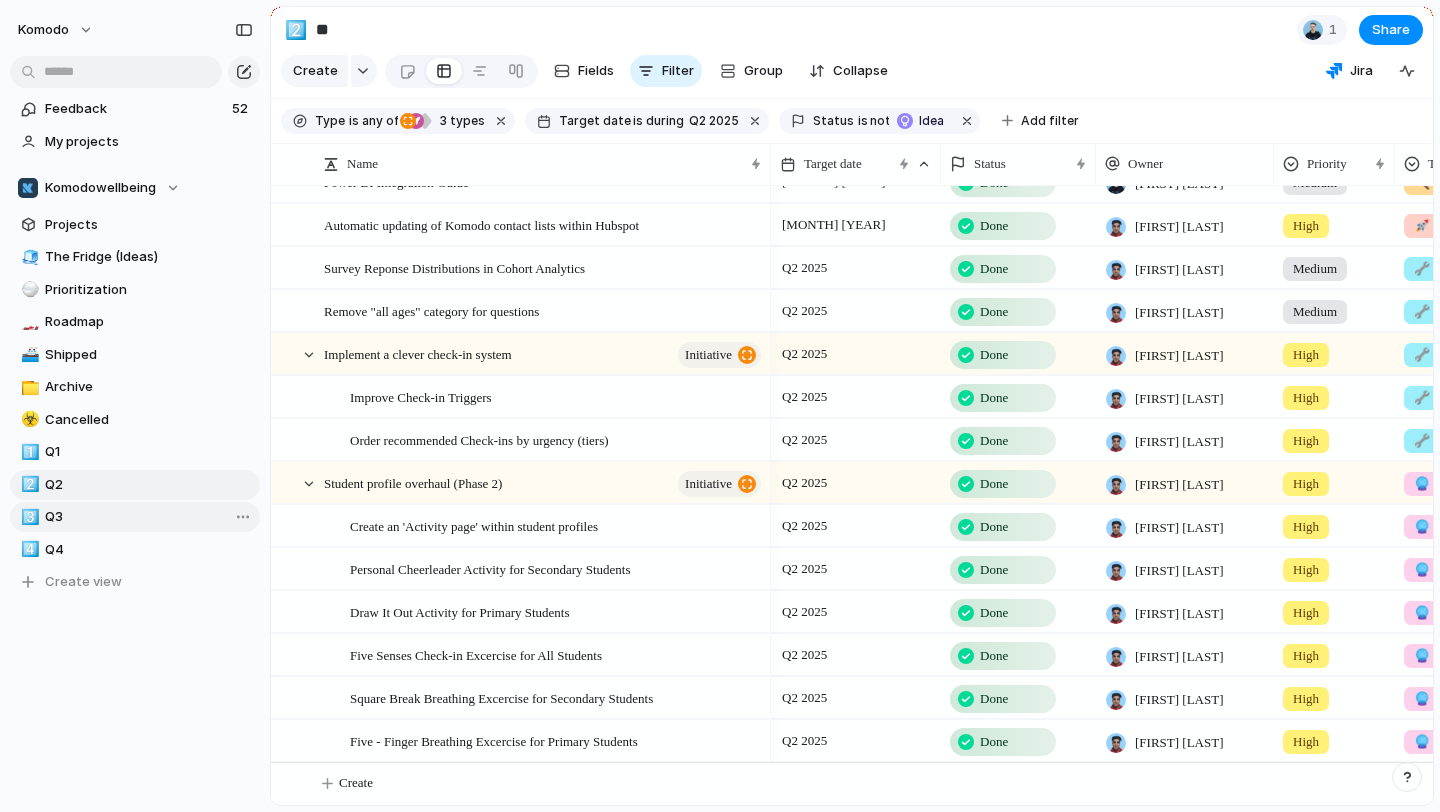 click on "Q3" at bounding box center [149, 517] 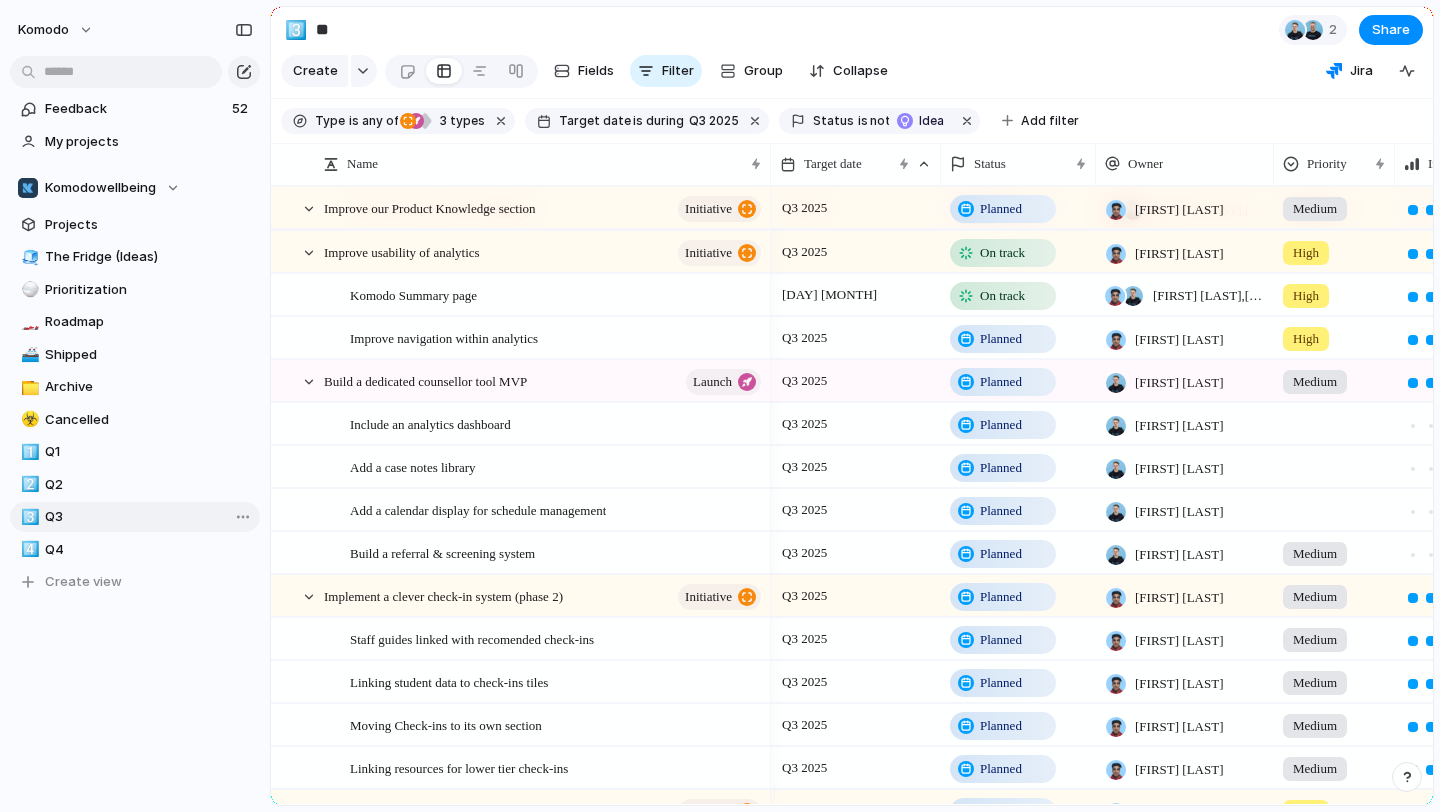 type on "**" 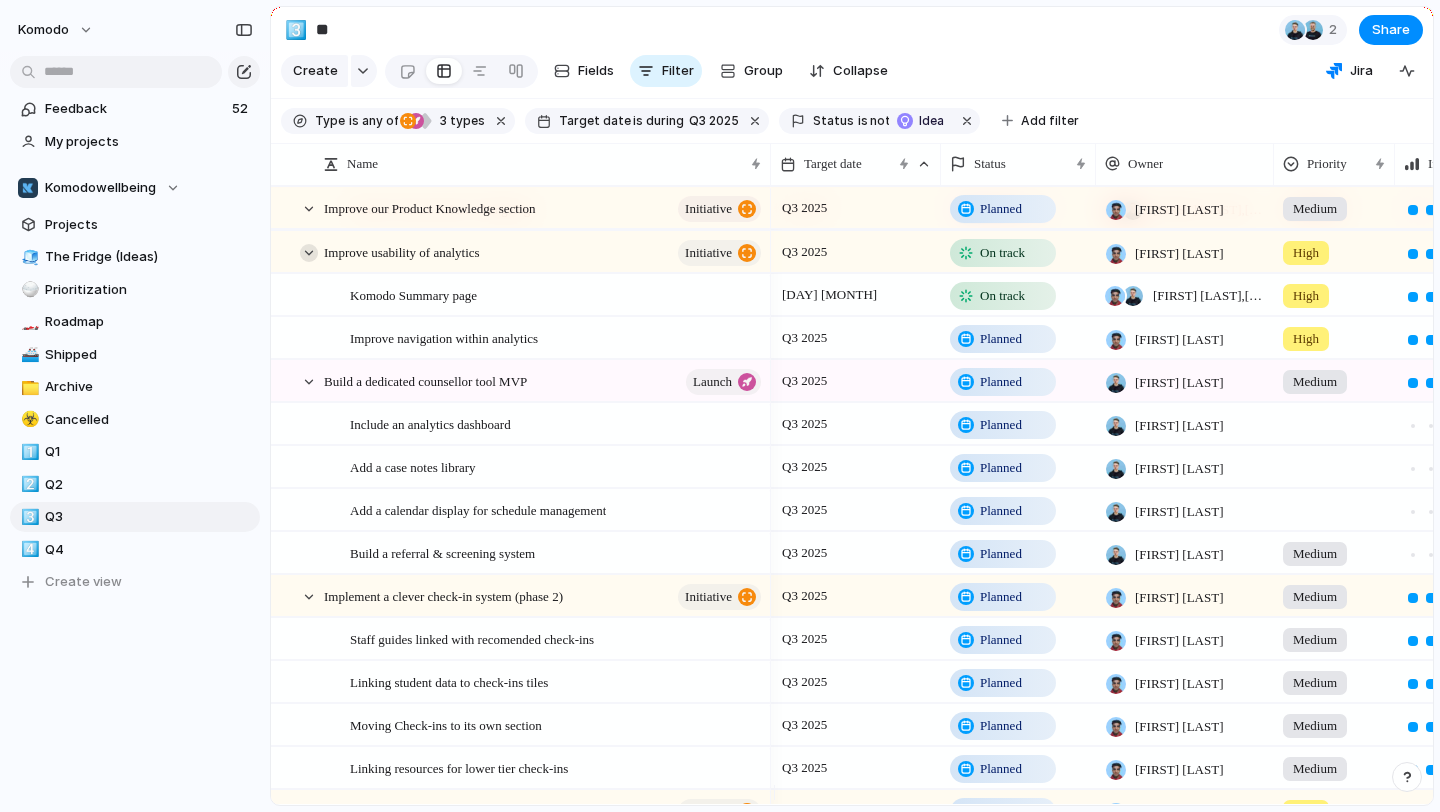 click at bounding box center (309, 253) 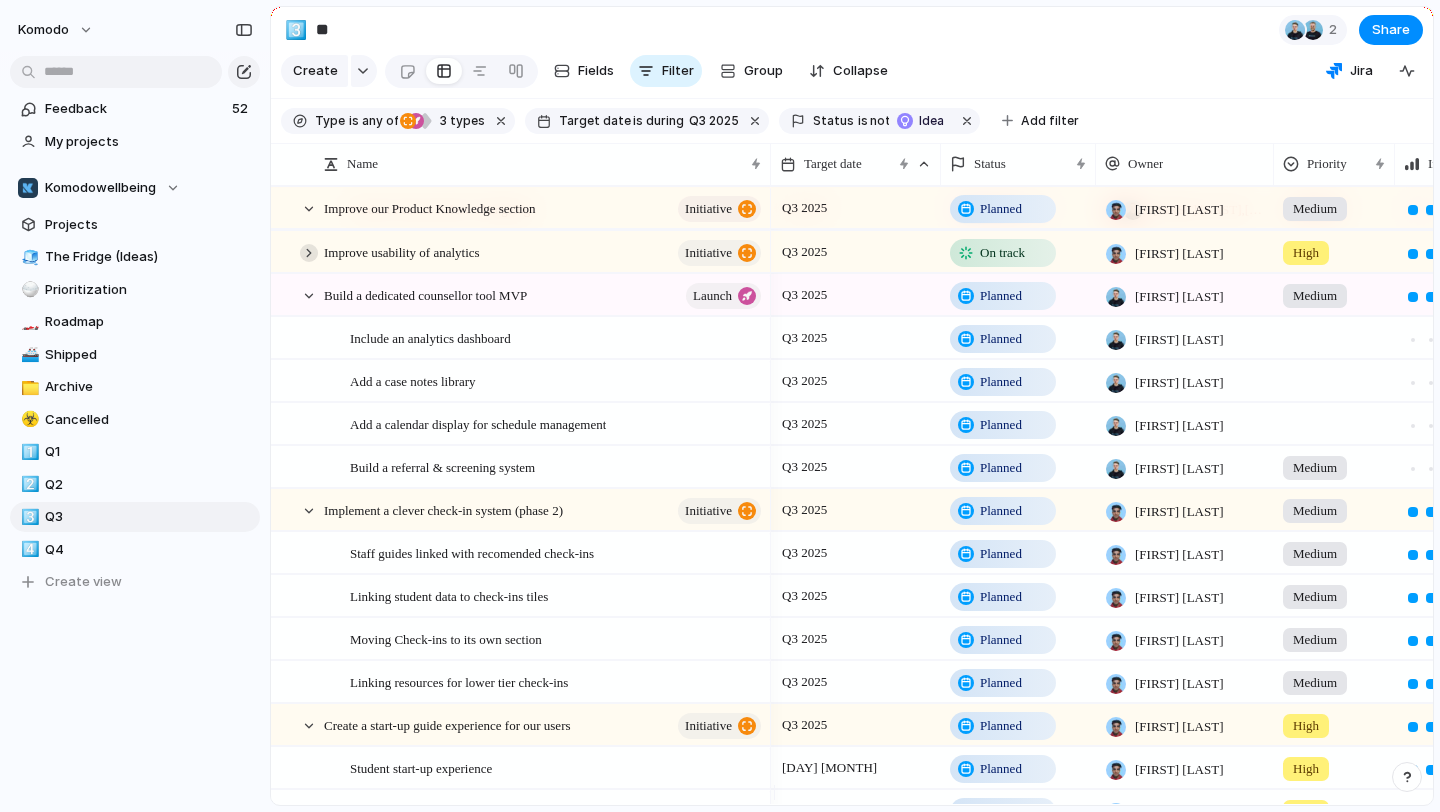 click at bounding box center [309, 253] 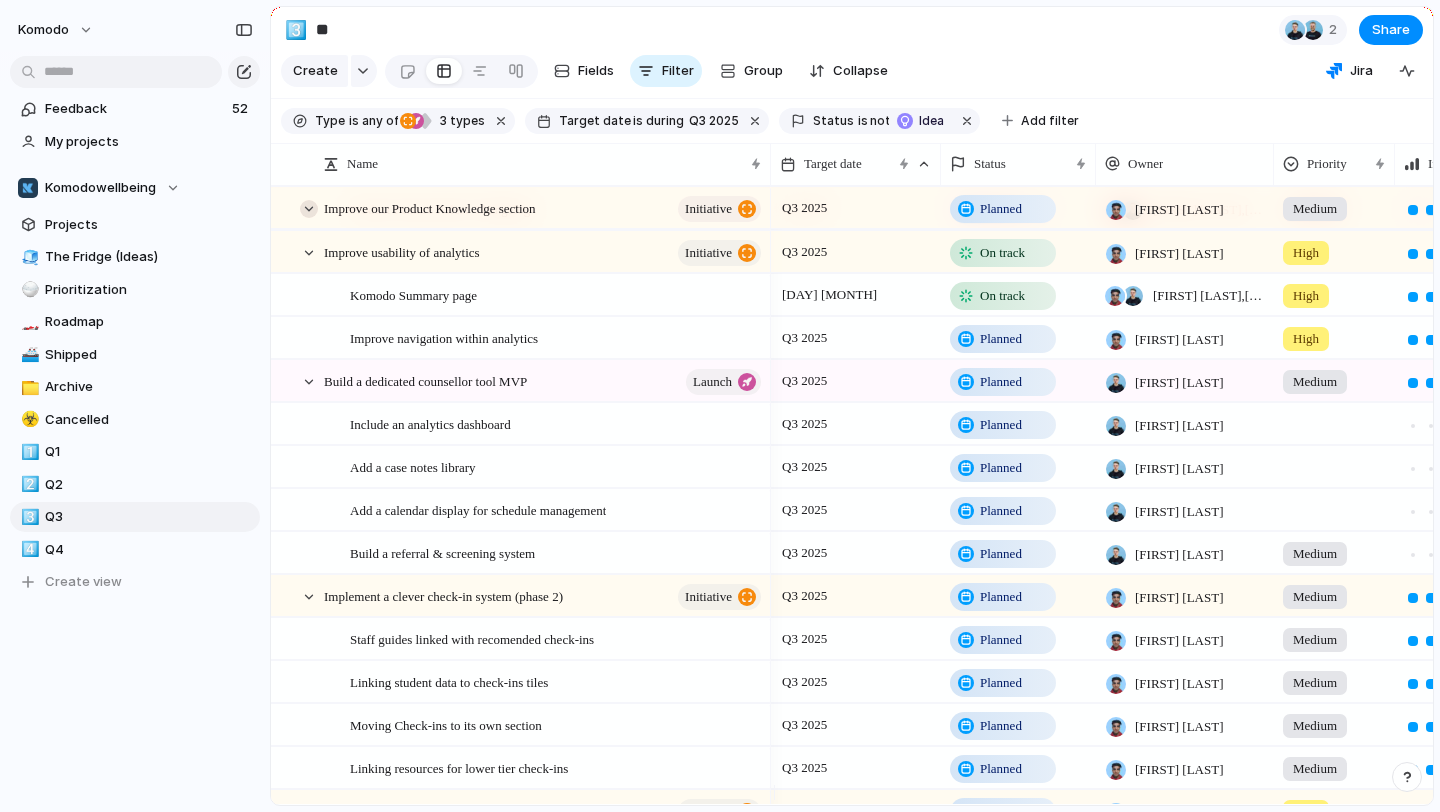 click at bounding box center (309, 209) 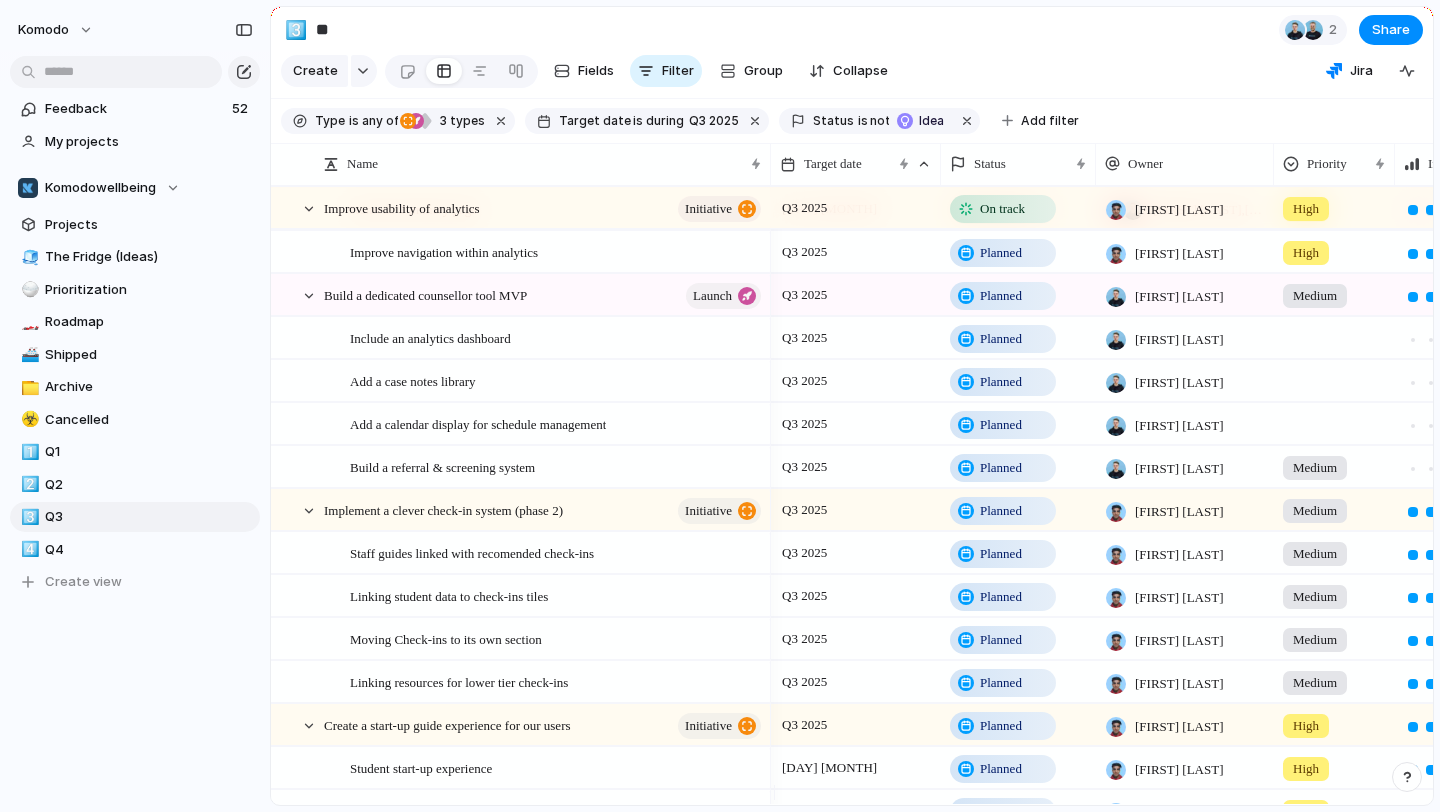 click at bounding box center (309, 209) 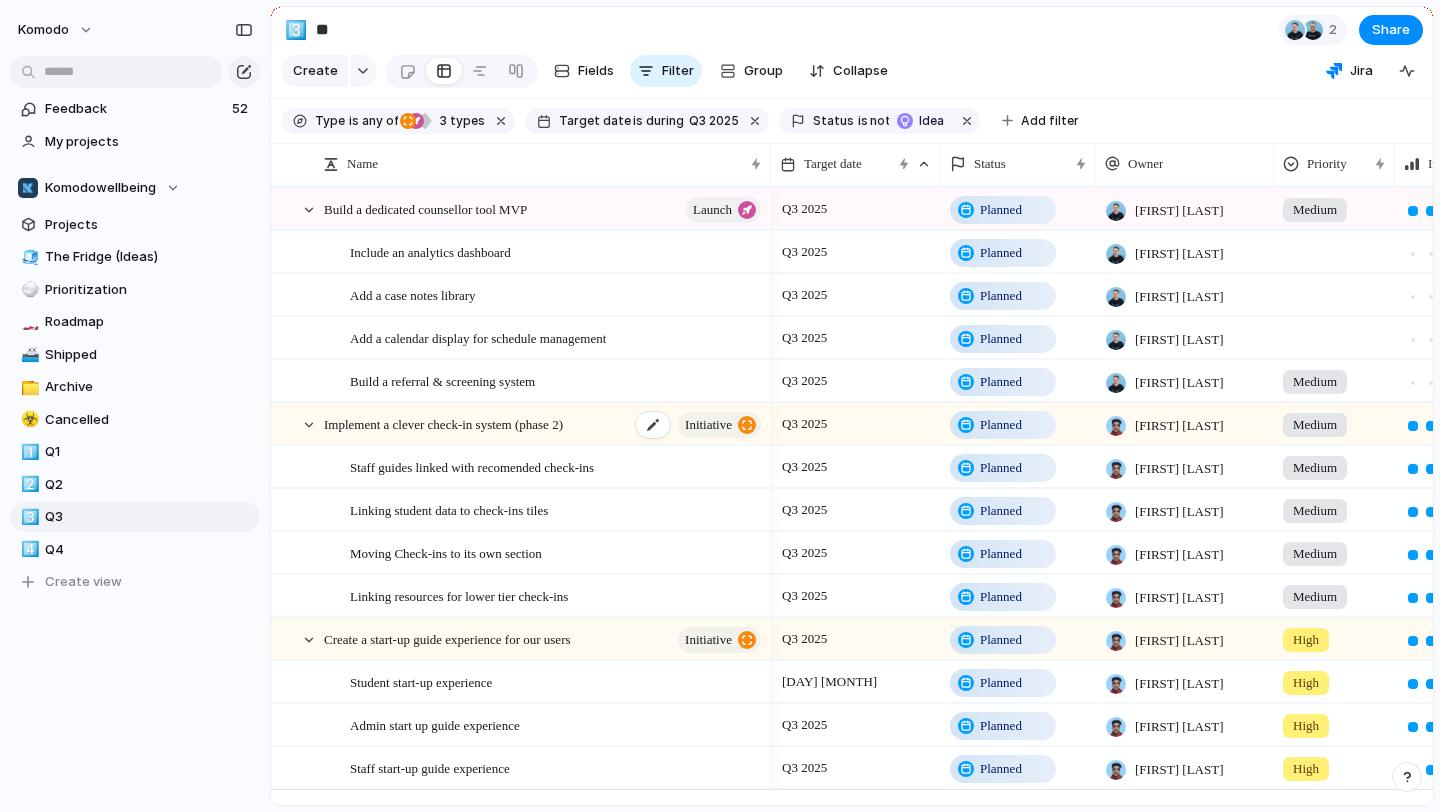 scroll, scrollTop: 128, scrollLeft: 0, axis: vertical 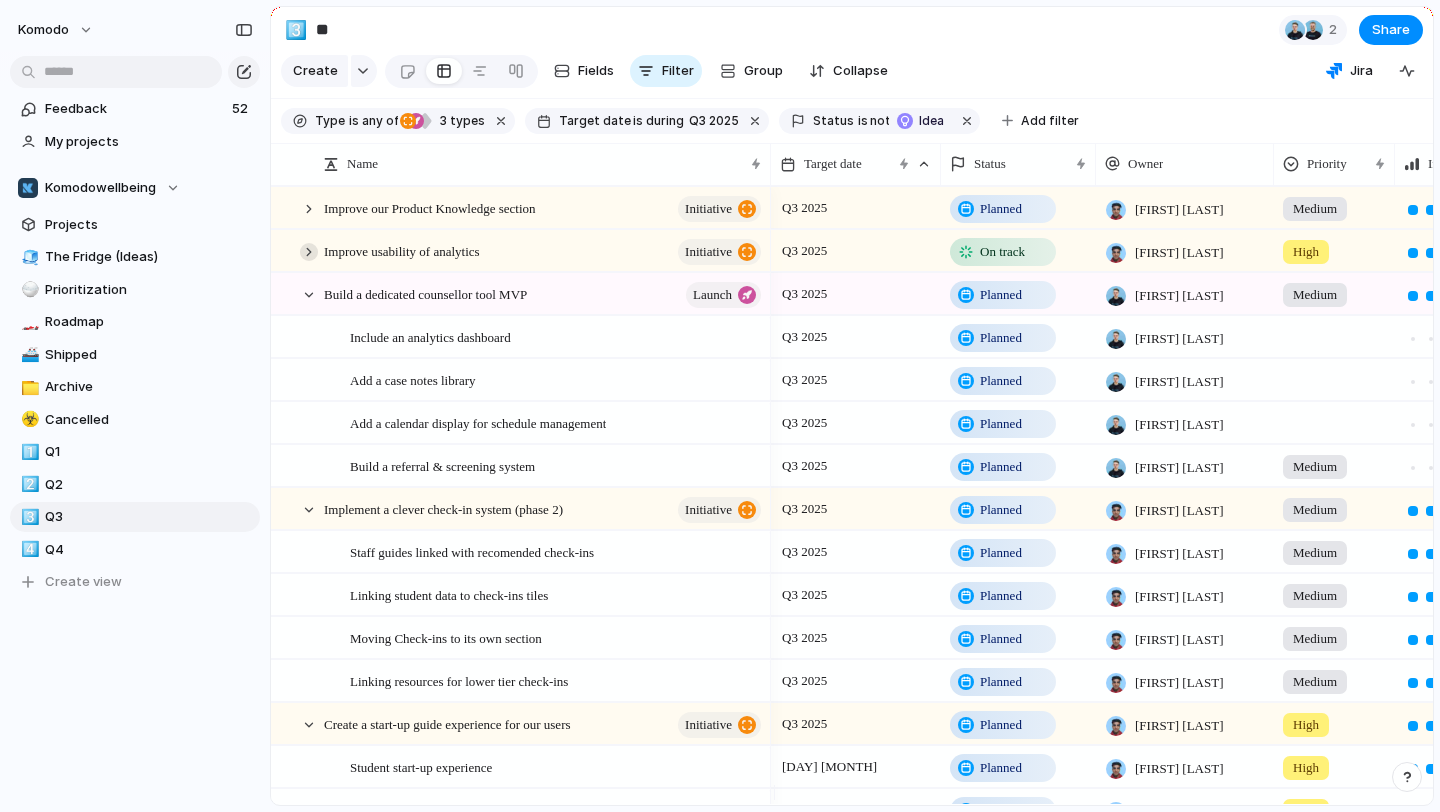 click at bounding box center [309, 252] 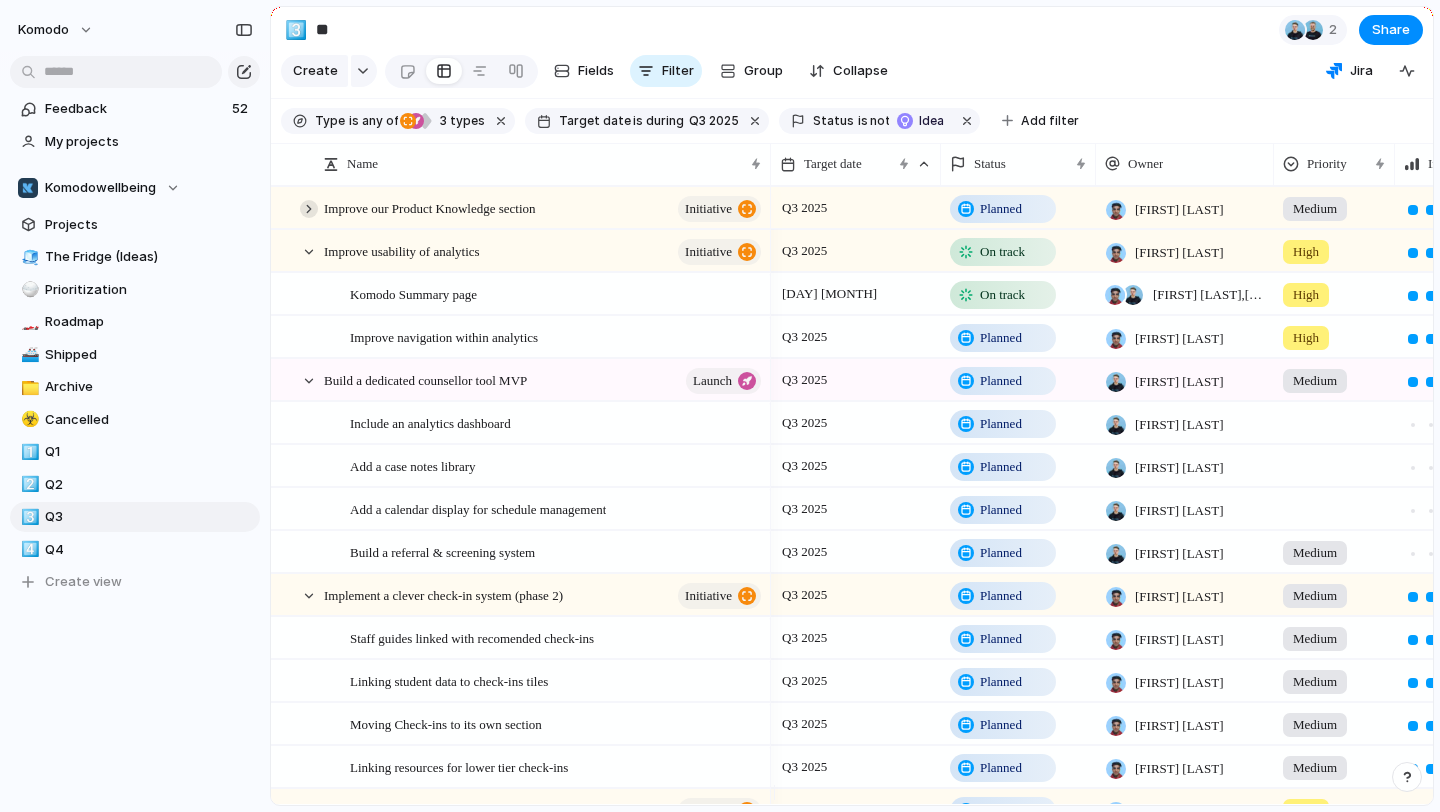 click at bounding box center (309, 209) 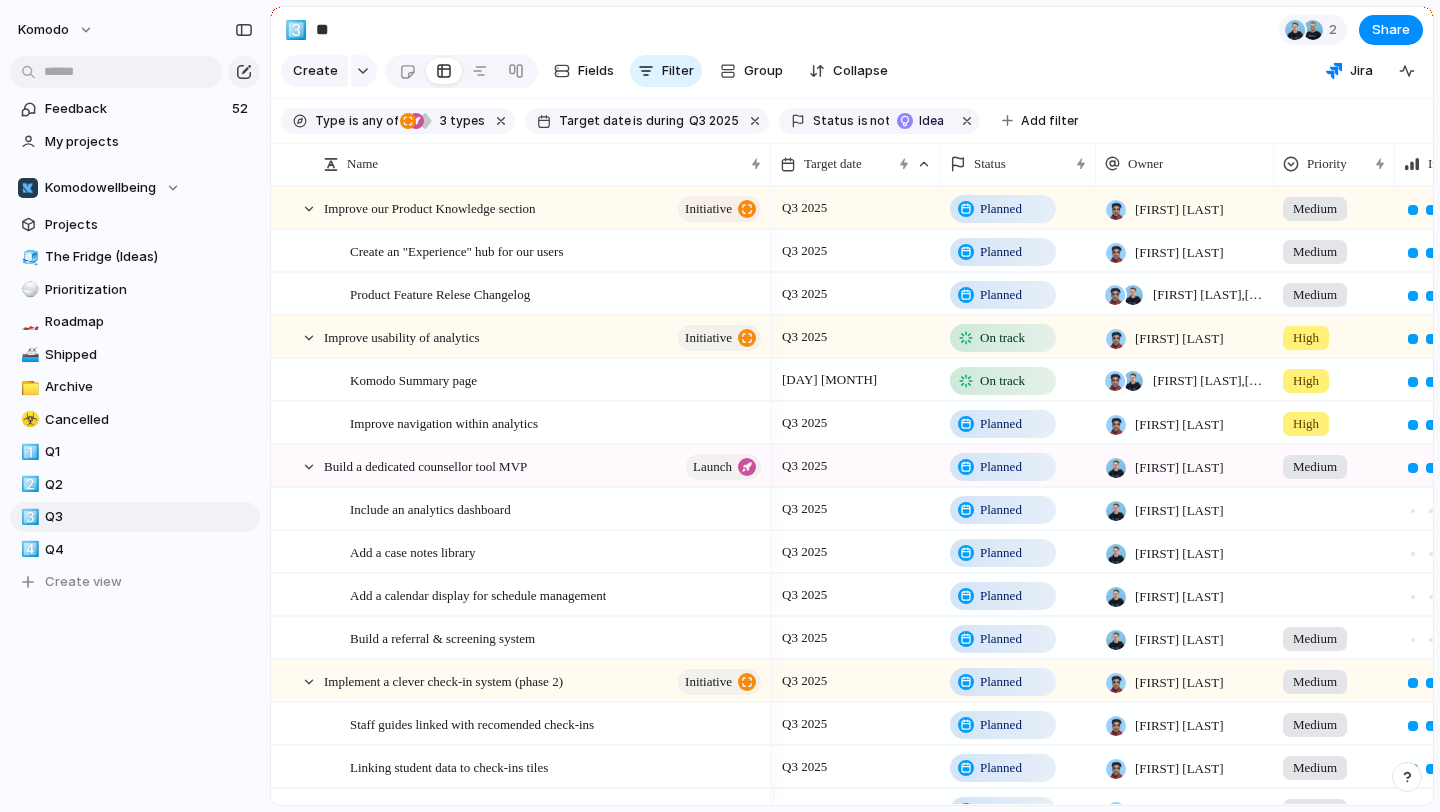 scroll, scrollTop: 186, scrollLeft: 0, axis: vertical 